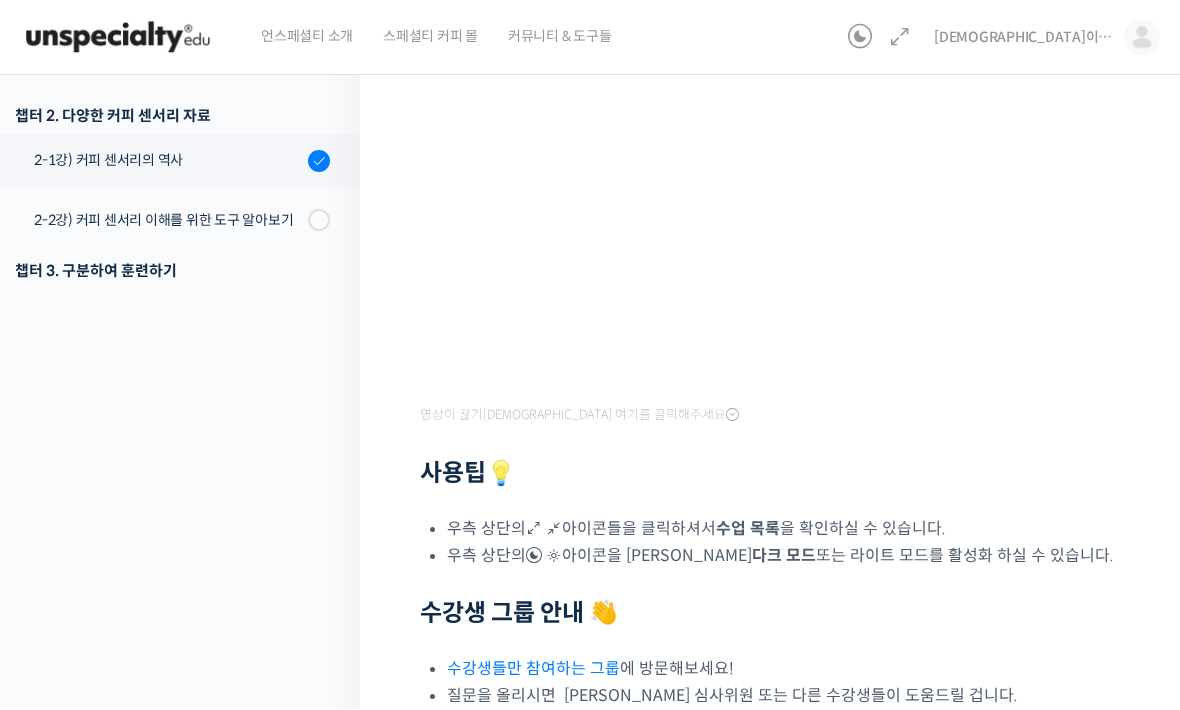 scroll, scrollTop: 0, scrollLeft: 0, axis: both 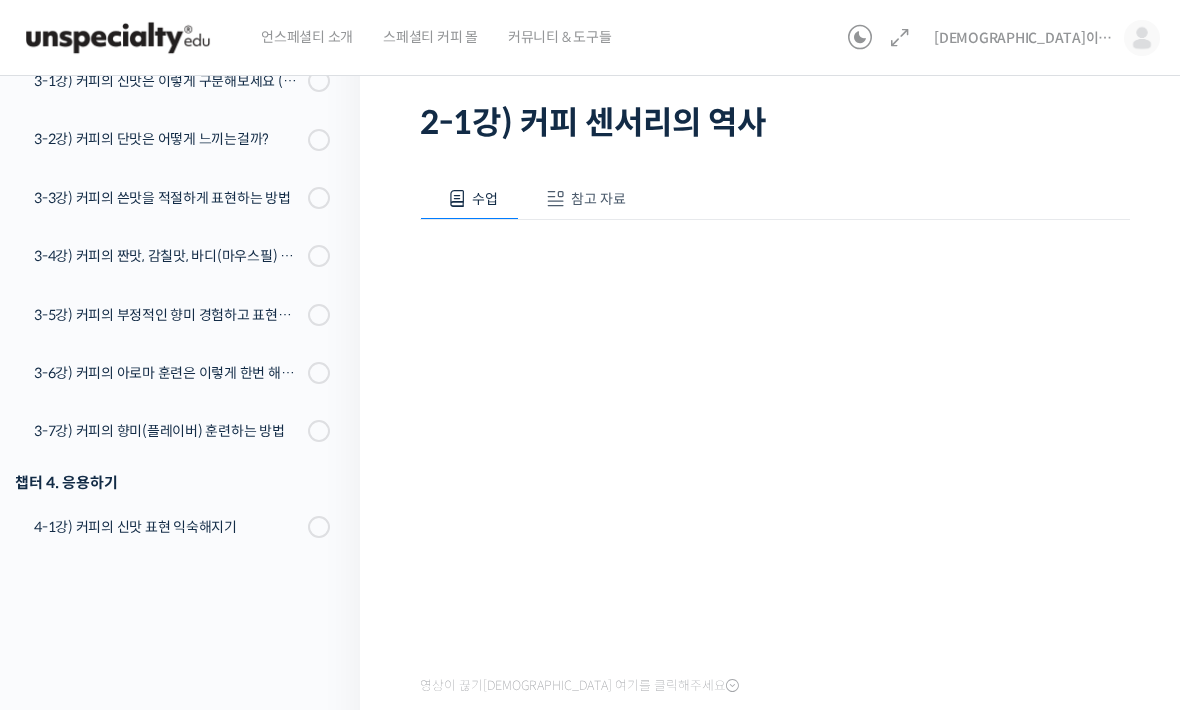 click on "세계 바리스타 대회 윤선희 심사위원의 커피 센서리 스킬 기초
2-1강) 커피 센서리의 역사
완료함
수업 3  / 22
완료함
←  이전 										 다음 →
2-1강) 커피 센서리의 역사" at bounding box center [775, 59] 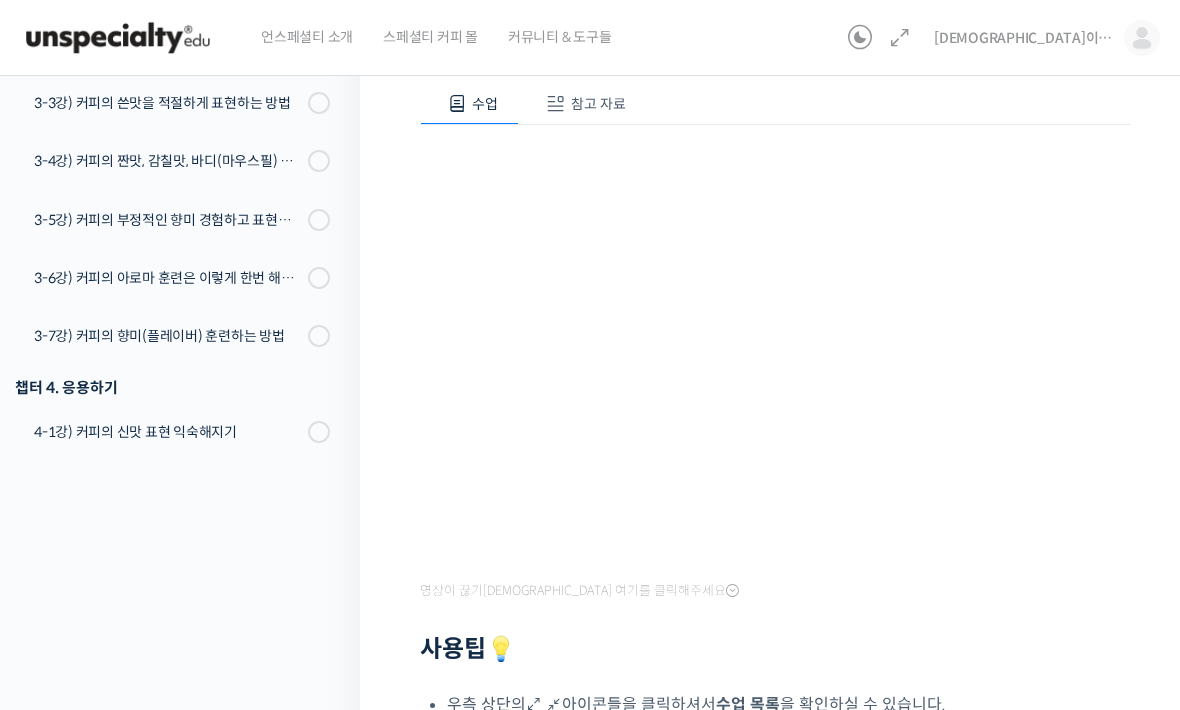 scroll, scrollTop: 214, scrollLeft: 0, axis: vertical 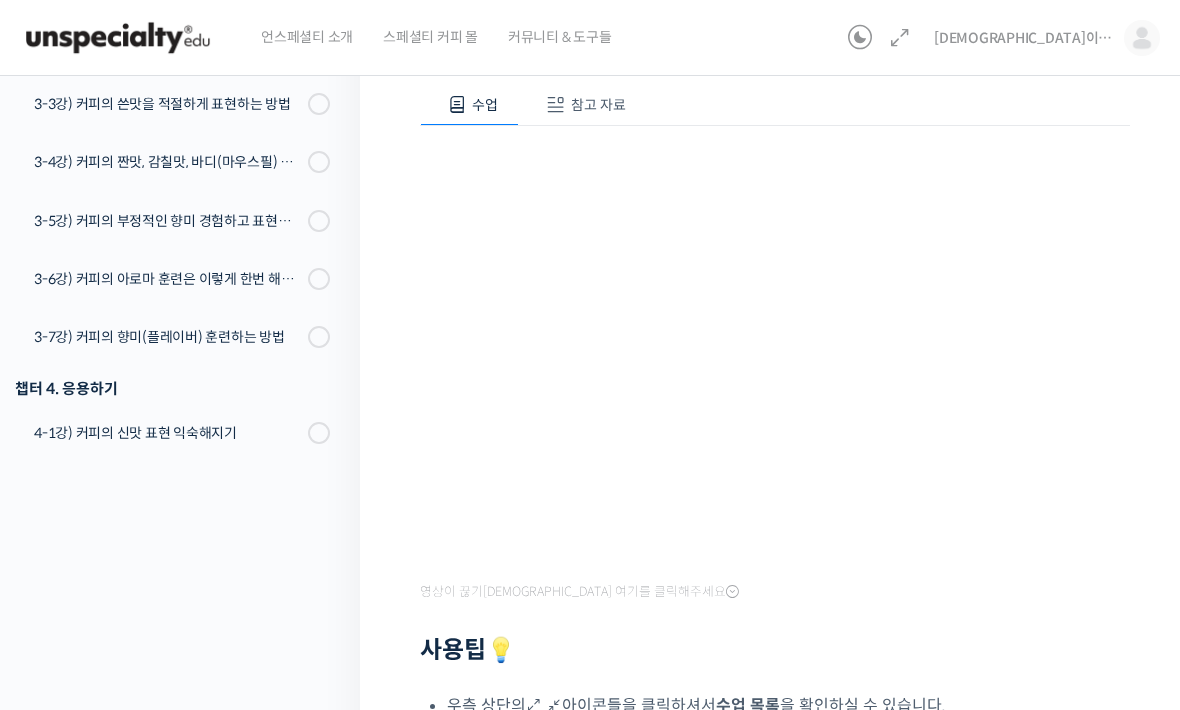 click at bounding box center (775, 621) 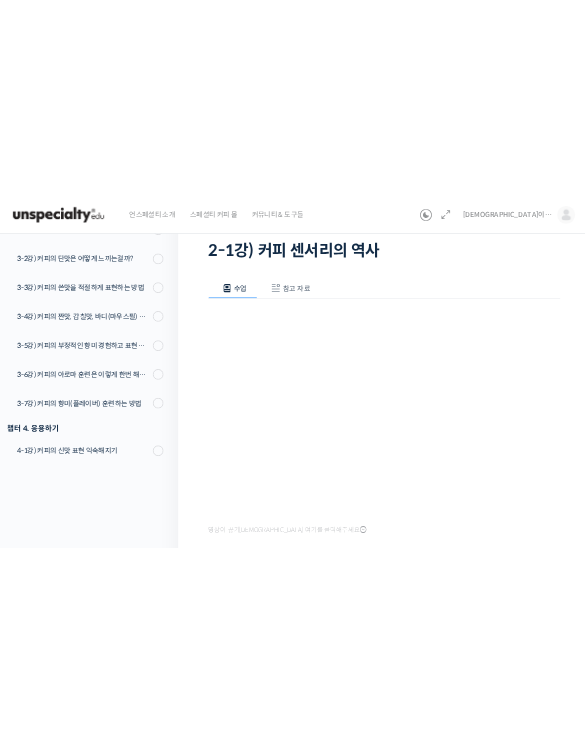 scroll, scrollTop: 0, scrollLeft: 0, axis: both 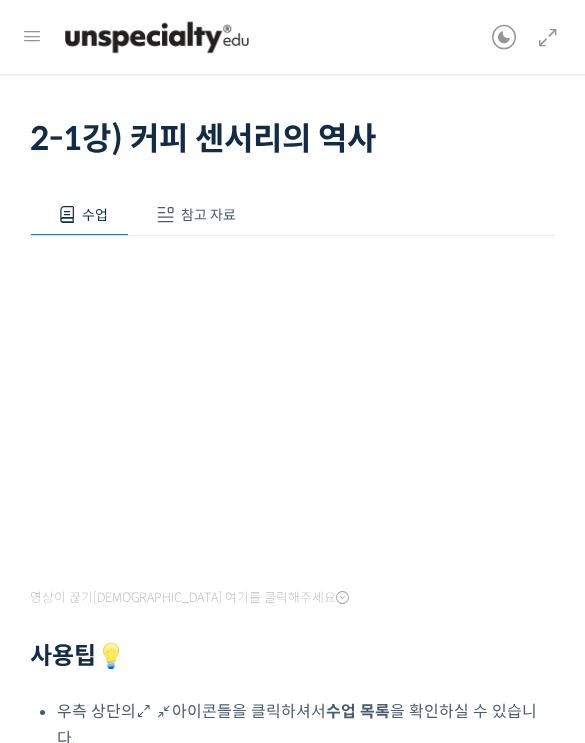 click at bounding box center [548, 38] 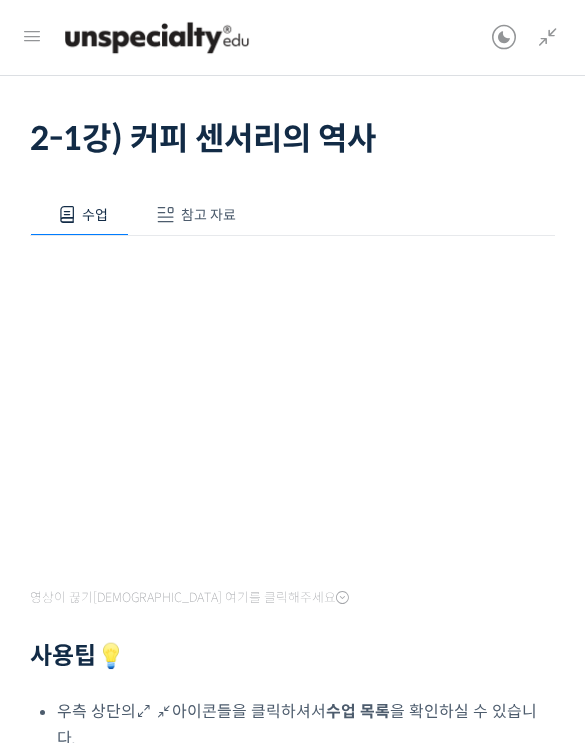 click at bounding box center [548, 38] 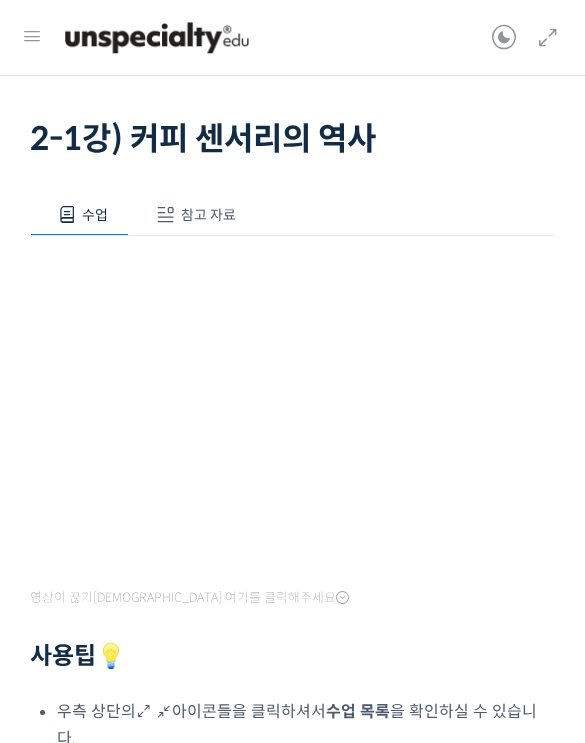 click at bounding box center (504, 38) 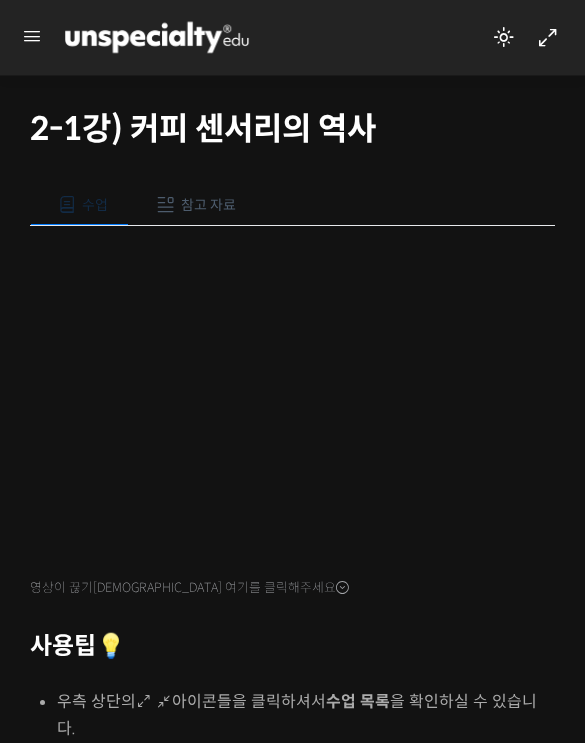 scroll, scrollTop: 127, scrollLeft: 0, axis: vertical 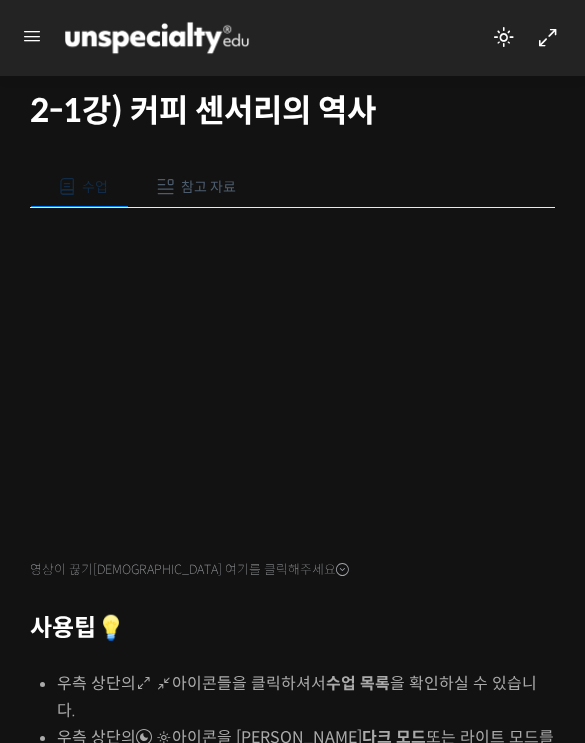 click at bounding box center [548, 38] 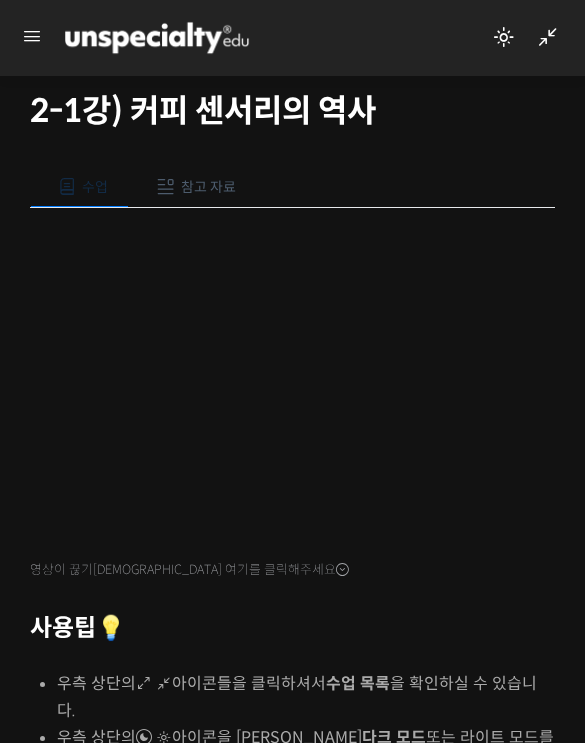 click at bounding box center (548, 38) 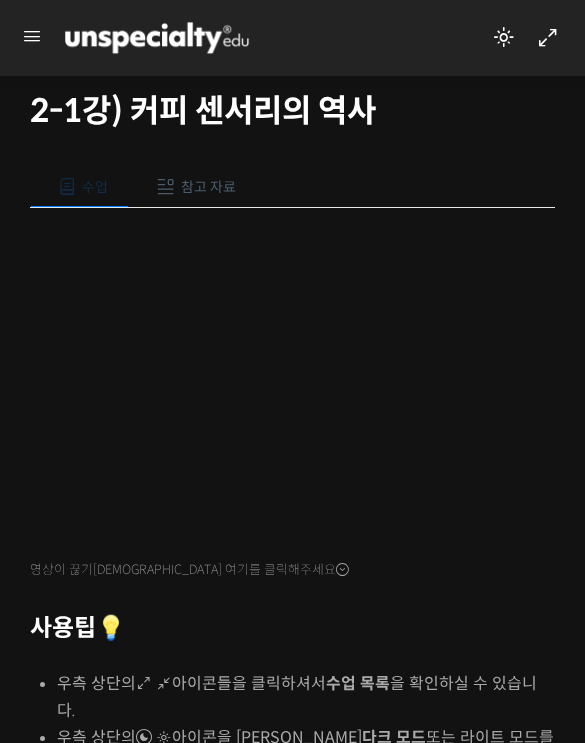 click at bounding box center (548, 38) 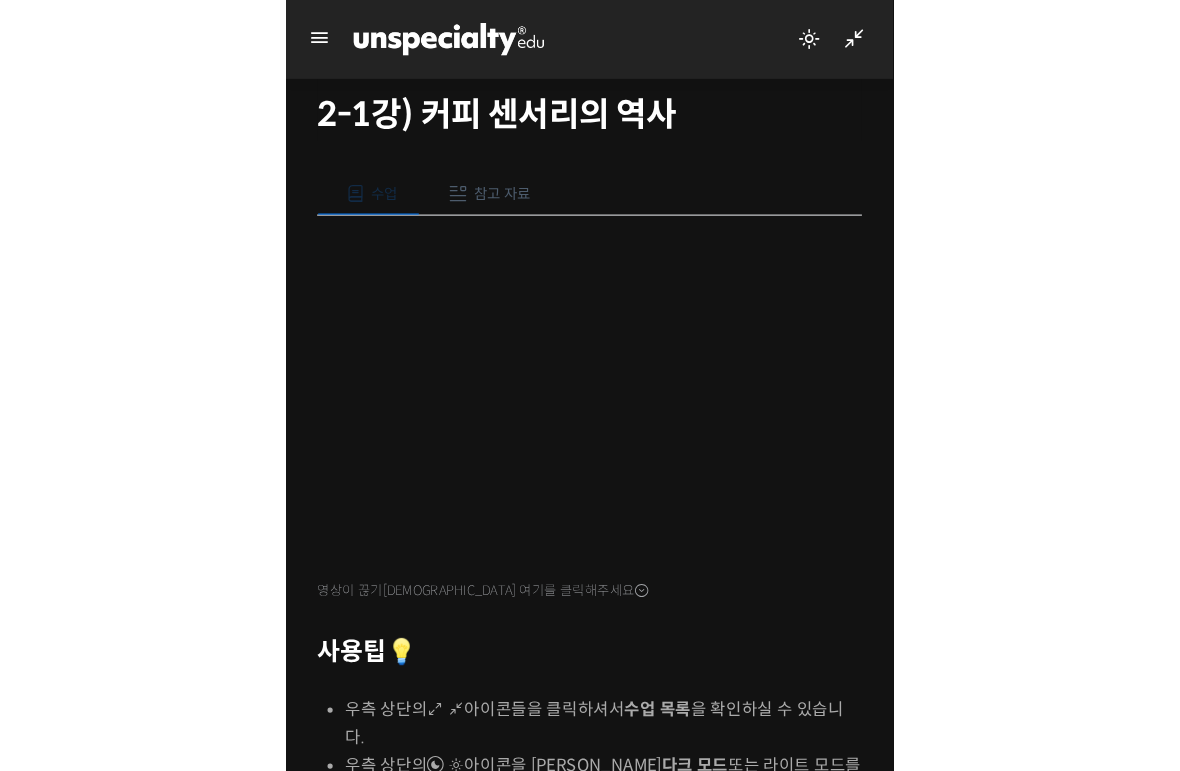scroll, scrollTop: 24, scrollLeft: 0, axis: vertical 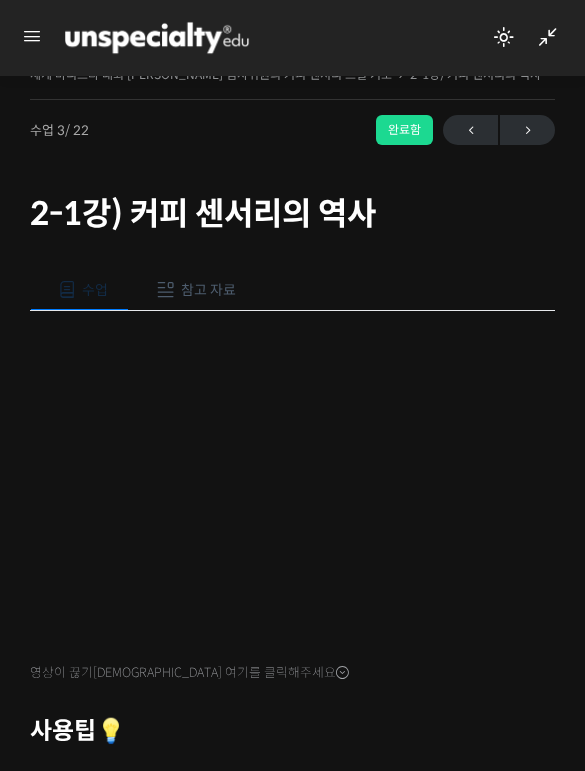 click on "언스페셜티 소개 스페셜티 커피 몰 커뮤니티 & 도구들
신이라부러
신이라부러
@9376h1752820977
내가 등록한 강의
나의 자격증
수강생 그룹
내가 참여한 게시글
내 계정
로그아웃
Search for:
신이라부러
내 계정" at bounding box center (292, 361) 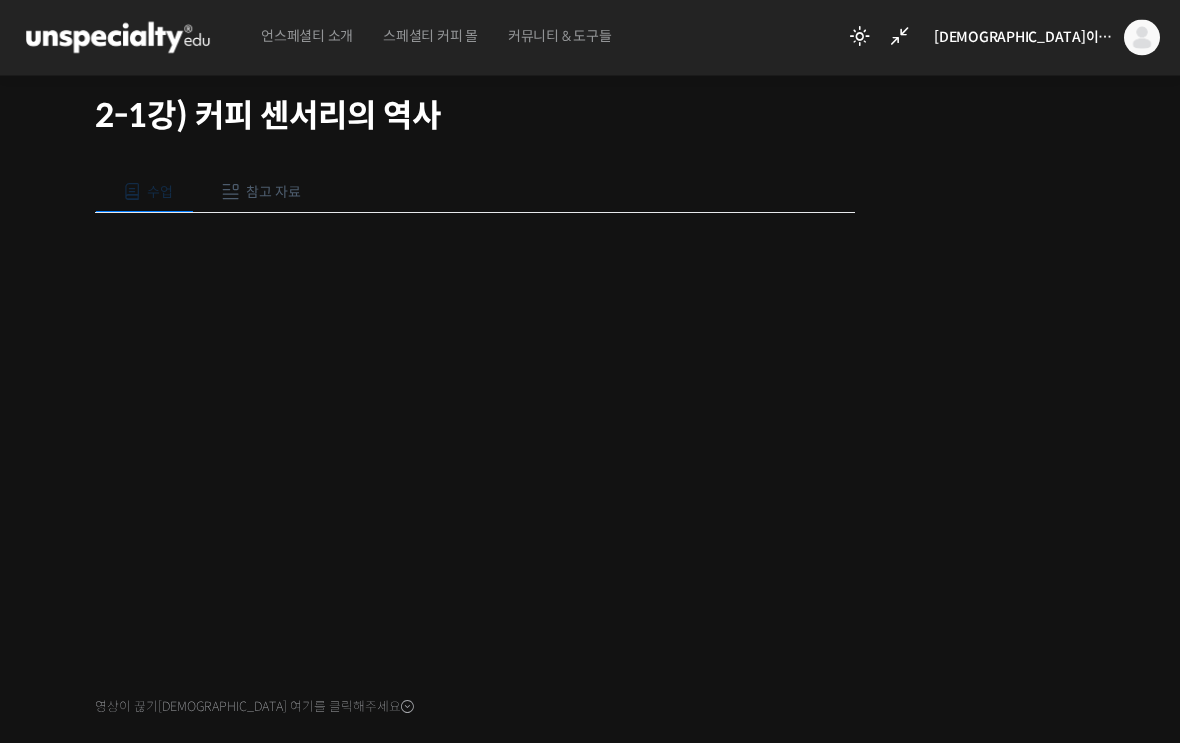 scroll, scrollTop: 127, scrollLeft: 0, axis: vertical 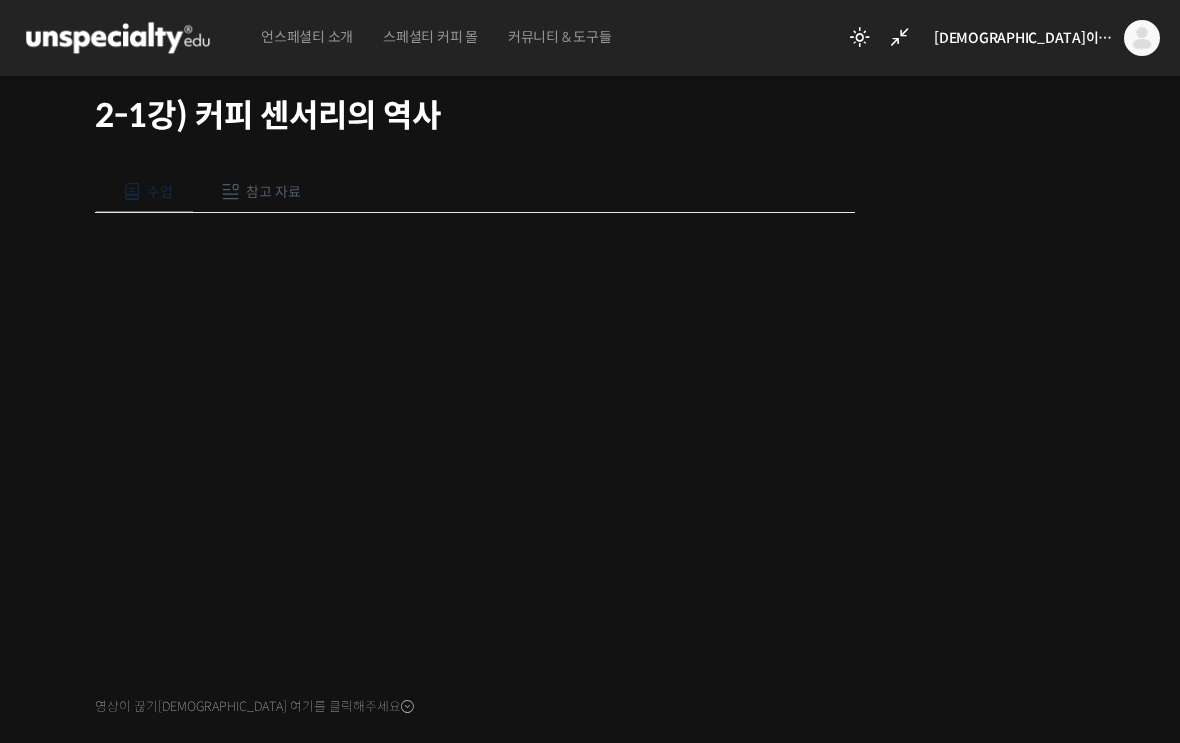 click at bounding box center (900, 38) 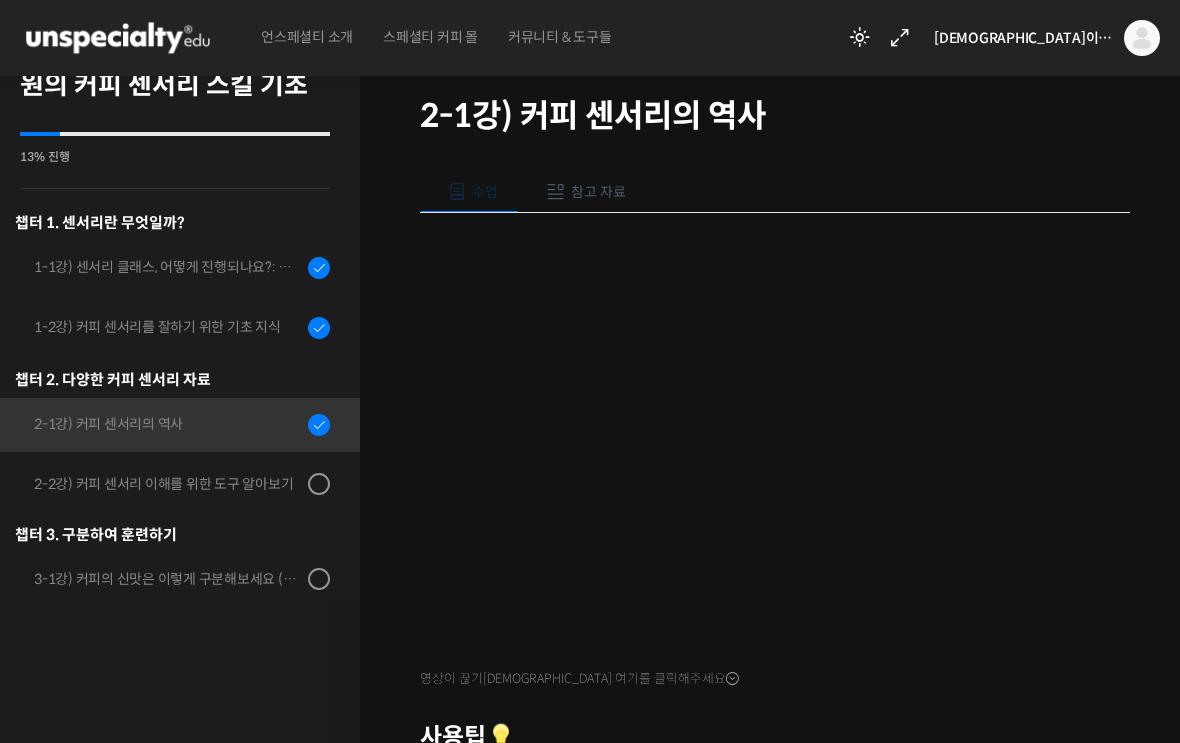 scroll, scrollTop: -1, scrollLeft: 0, axis: vertical 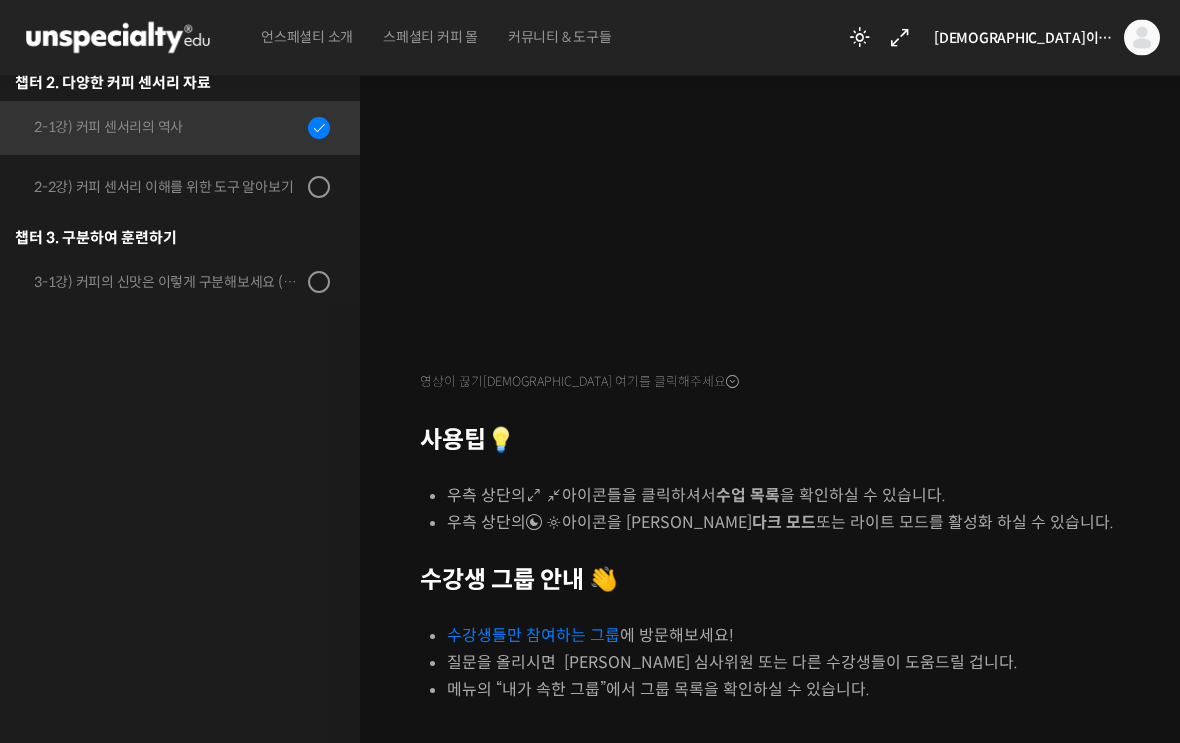 click at bounding box center [732, 383] 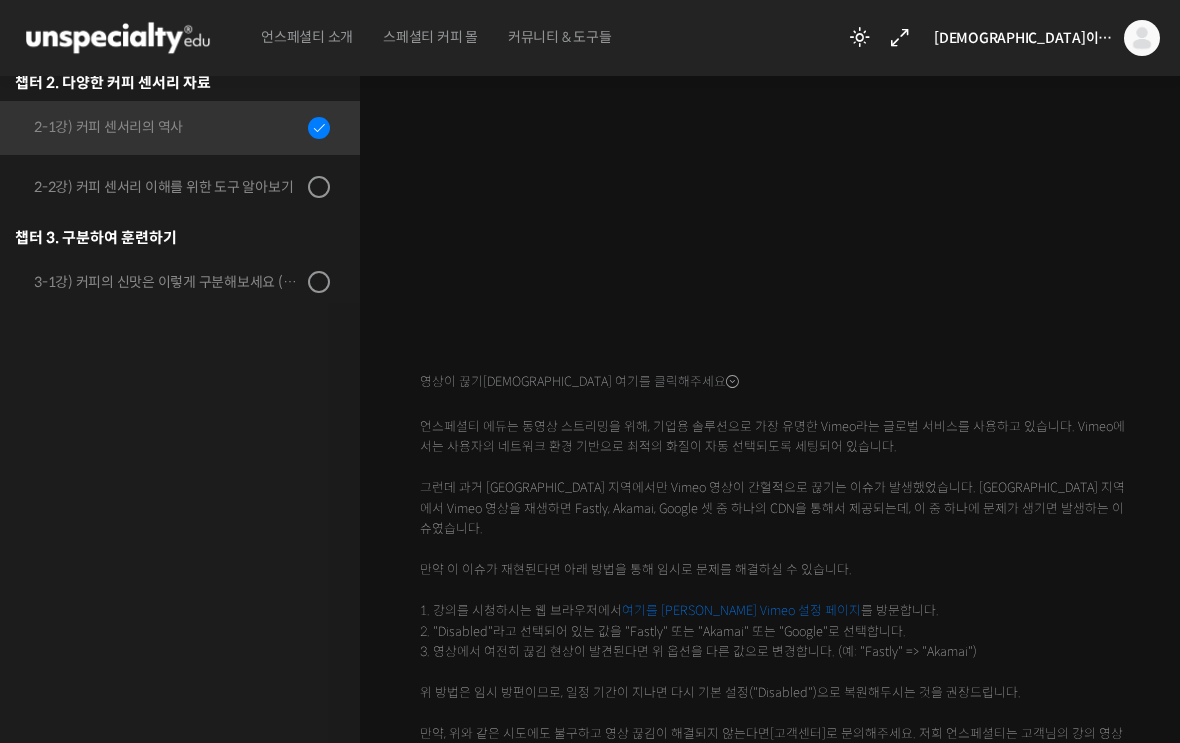 click on "영상이 끊기신다면 여기를 클릭해주세요  언스페셜티 에듀는 동영상 스트리밍을 위해, 기업용 솔루션으로 가장 유명한 Vimeo라는 글로벌 서비스를 사용하고 있습니다. Vimeo에서는 사용자의 네트워크 환경 기반으로 최적의 화질이 자동 선택되도록 세팅되어 있습니다. 그런데 과거 한국 지역에서만 Vimeo 영상이 간헐적으로 끊기는 이슈가 발생했었습니다. 한국 지역에서 Vimeo 영상을 재생하면 Fastly, Akamai, Google 셋 중 하나의 CDN을 통해서 제공되는데, 이 중 하나에 문제가 생기면 발생하는 이슈였습니다. 만약 이 이슈가 재현된다면 아래 방법을 통해 임시로 문제를 해결하실 수 있습니다. 1. 강의를 시청하시는 웹 브라우저에서  여기를 클릭하셔서 Vimeo 설정 페이지 를 방문합니다. 2. "Disabled"라고 선택되어 있는 값을 "Fastly" 또는 "Akamai" 또는 "Google"로 선택합니다." at bounding box center (775, 494) 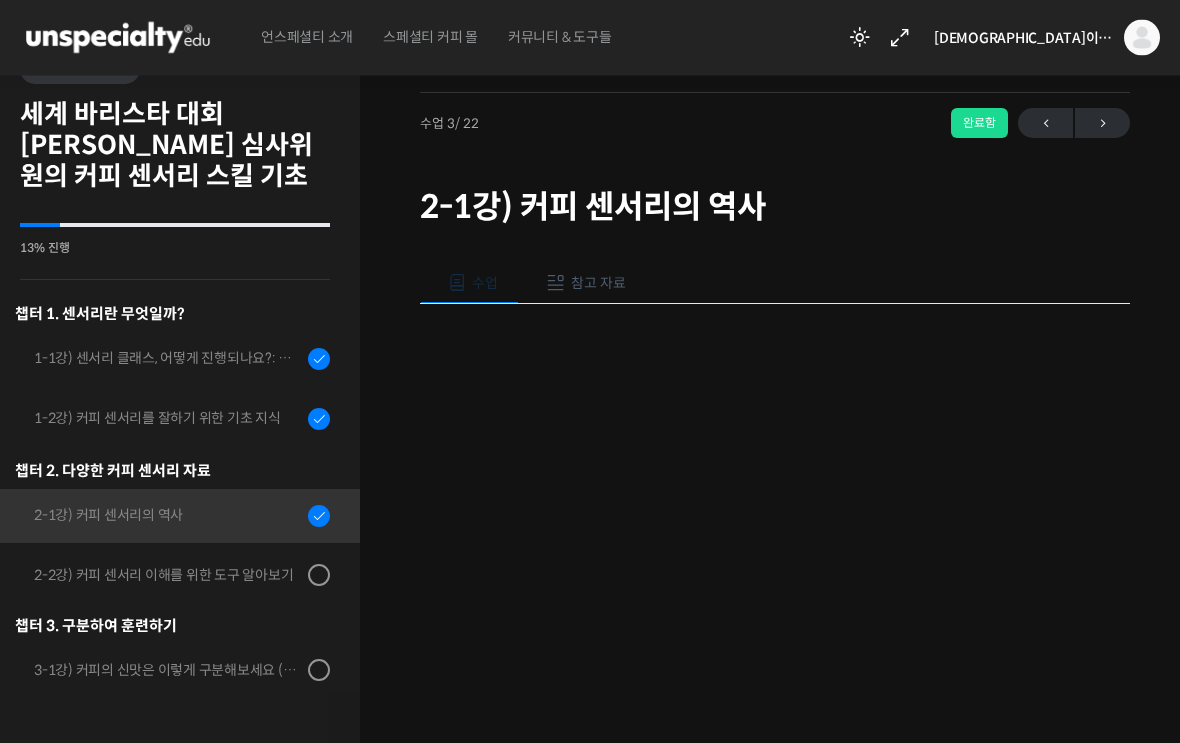 scroll, scrollTop: 0, scrollLeft: 0, axis: both 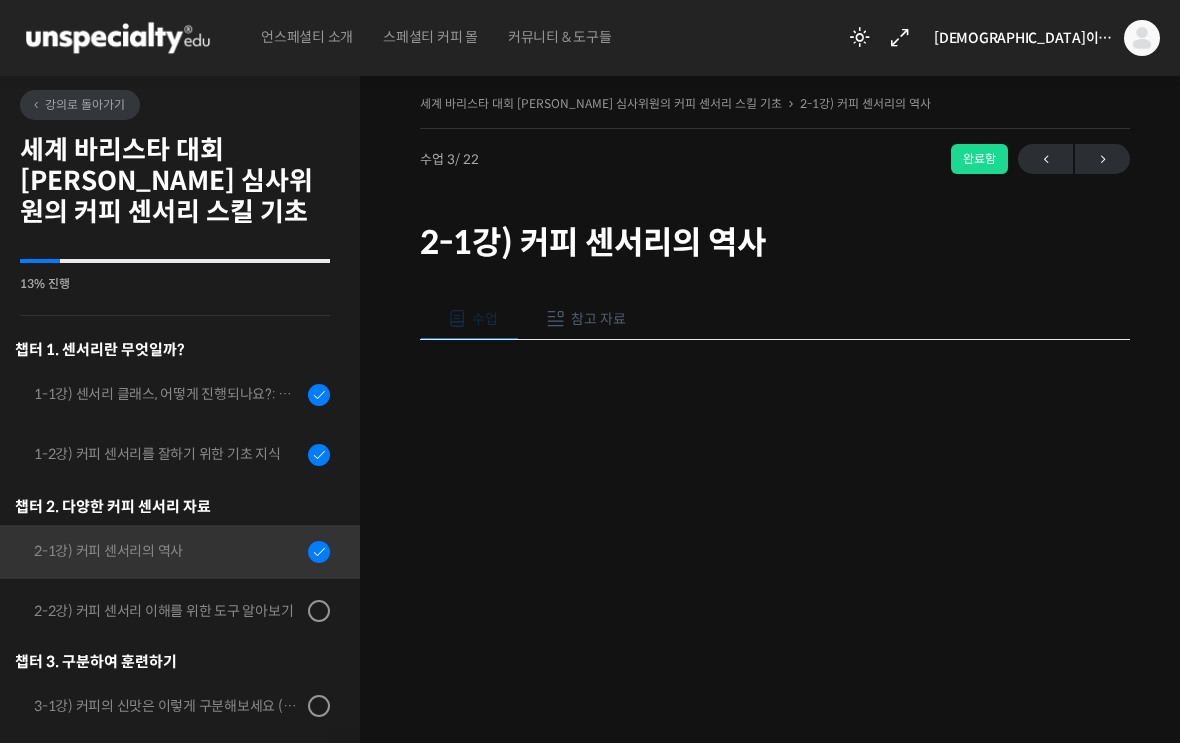 click at bounding box center (313, 611) 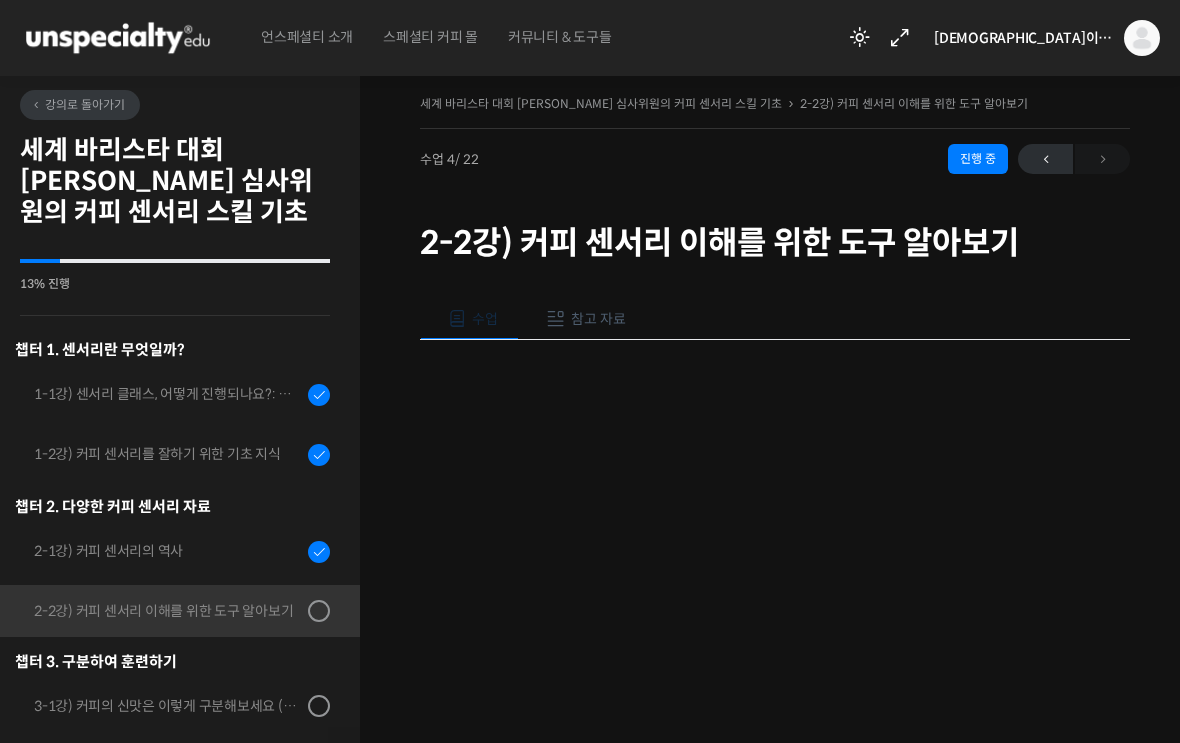 scroll, scrollTop: 0, scrollLeft: 0, axis: both 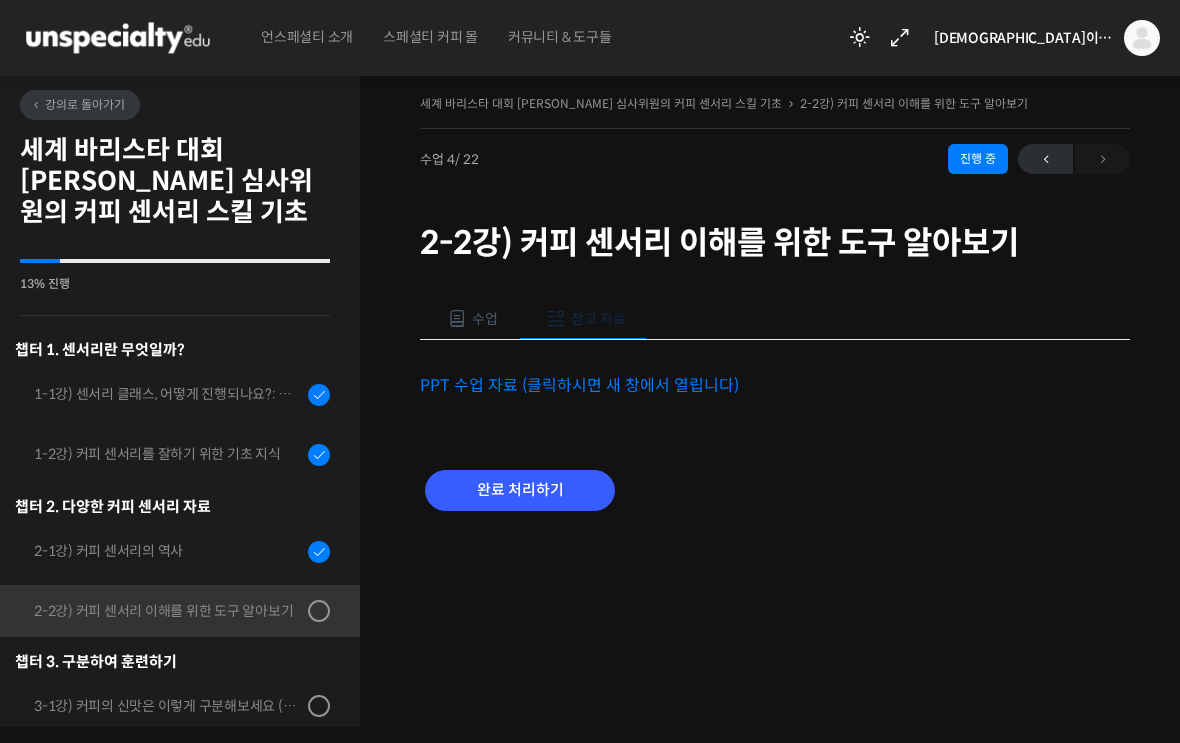 click on "PPT 수업 자료 (클릭하시면 새 창에서 열립니다)" at bounding box center (579, 385) 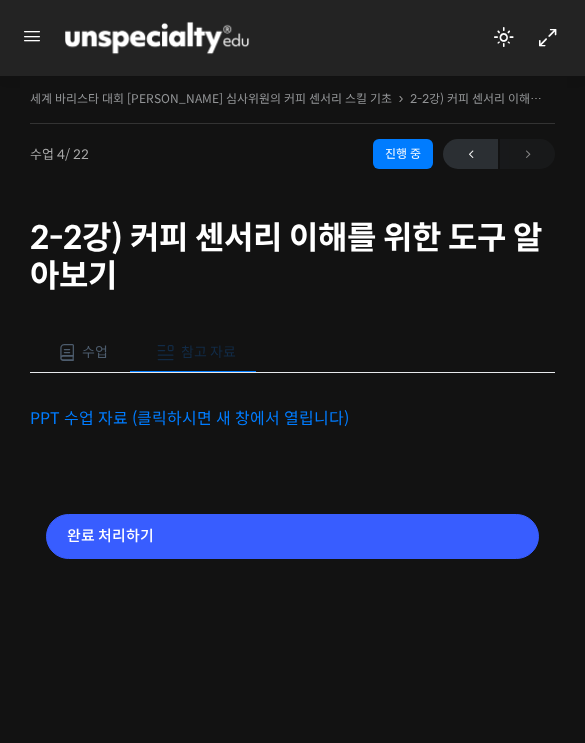 click at bounding box center [67, 353] 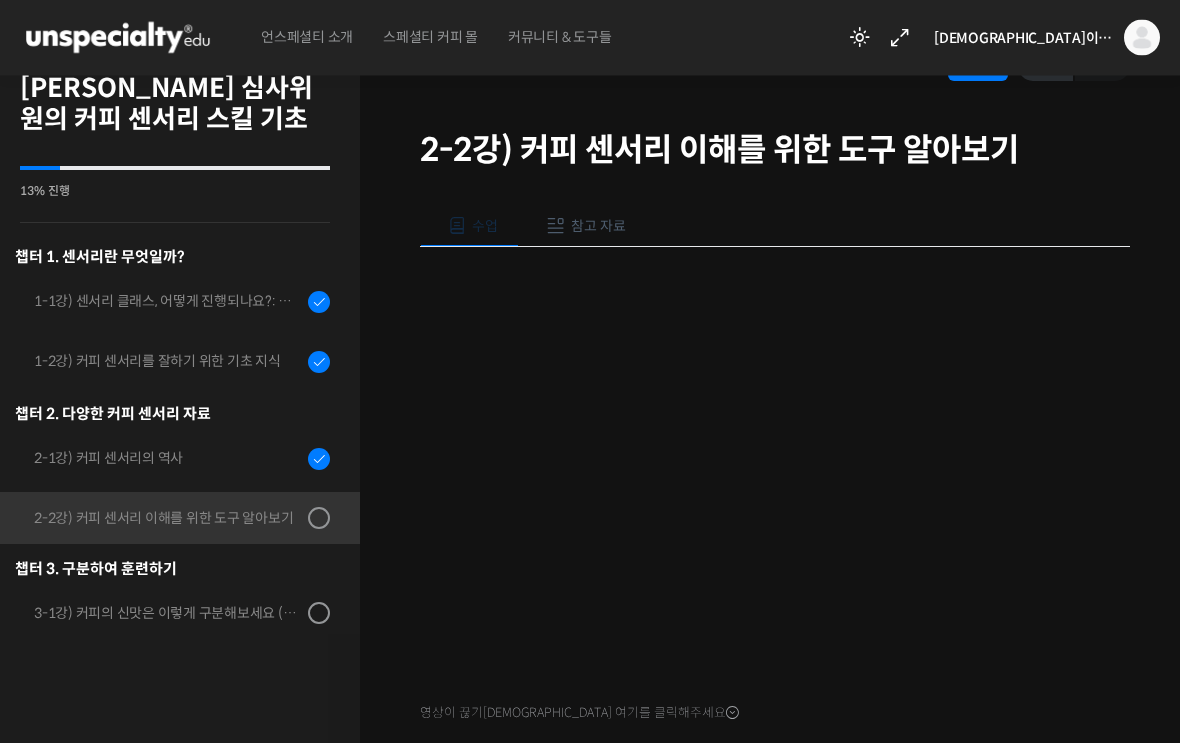 scroll, scrollTop: 0, scrollLeft: 0, axis: both 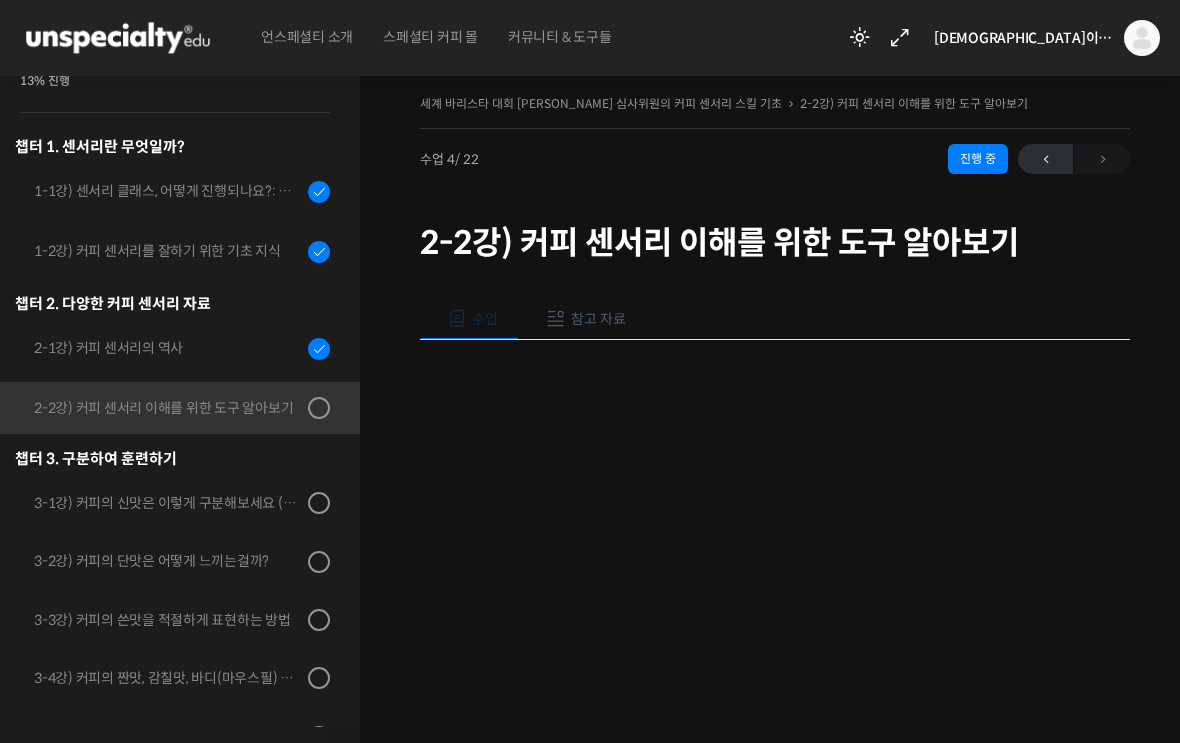 click on "참고 자료" at bounding box center (598, 319) 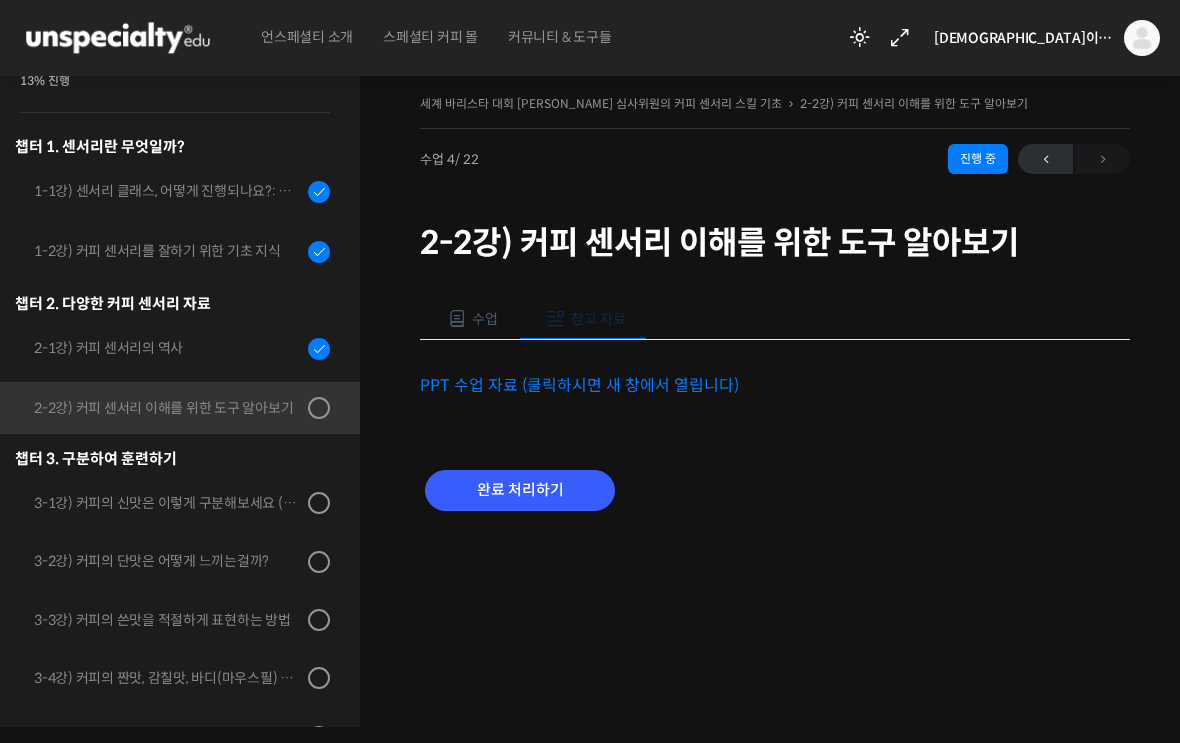 click on "완료 처리하기" at bounding box center [520, 490] 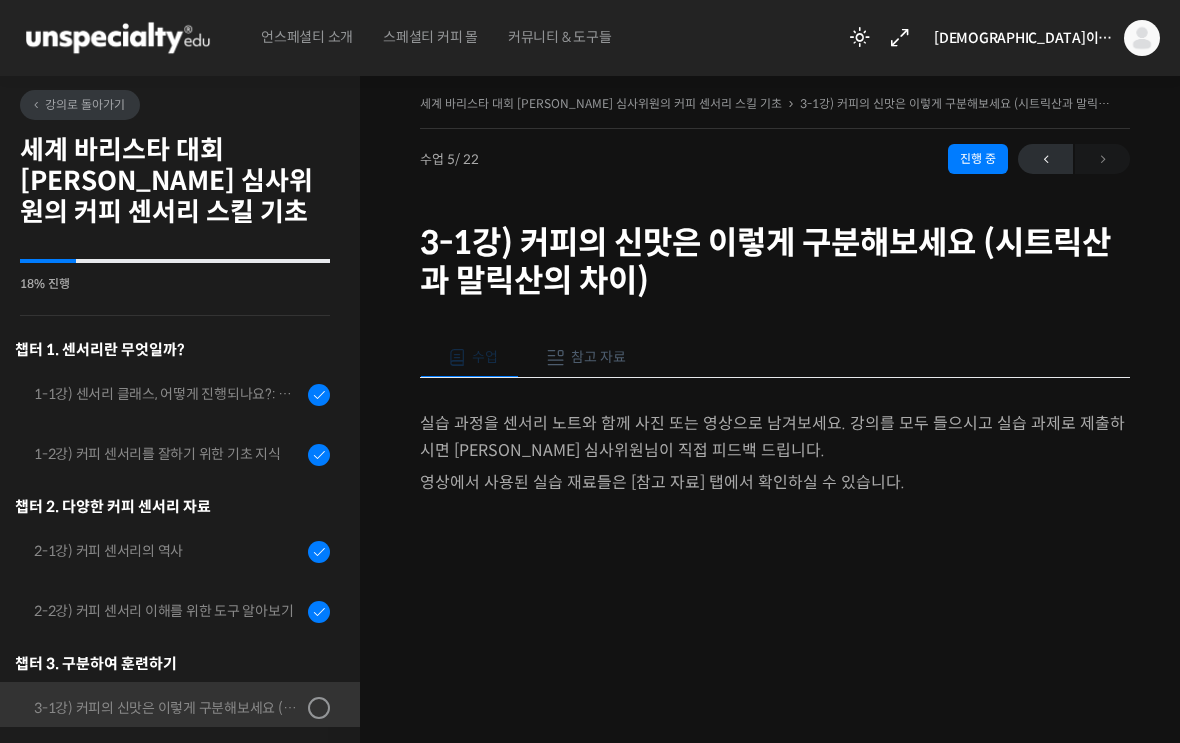 scroll, scrollTop: 0, scrollLeft: 0, axis: both 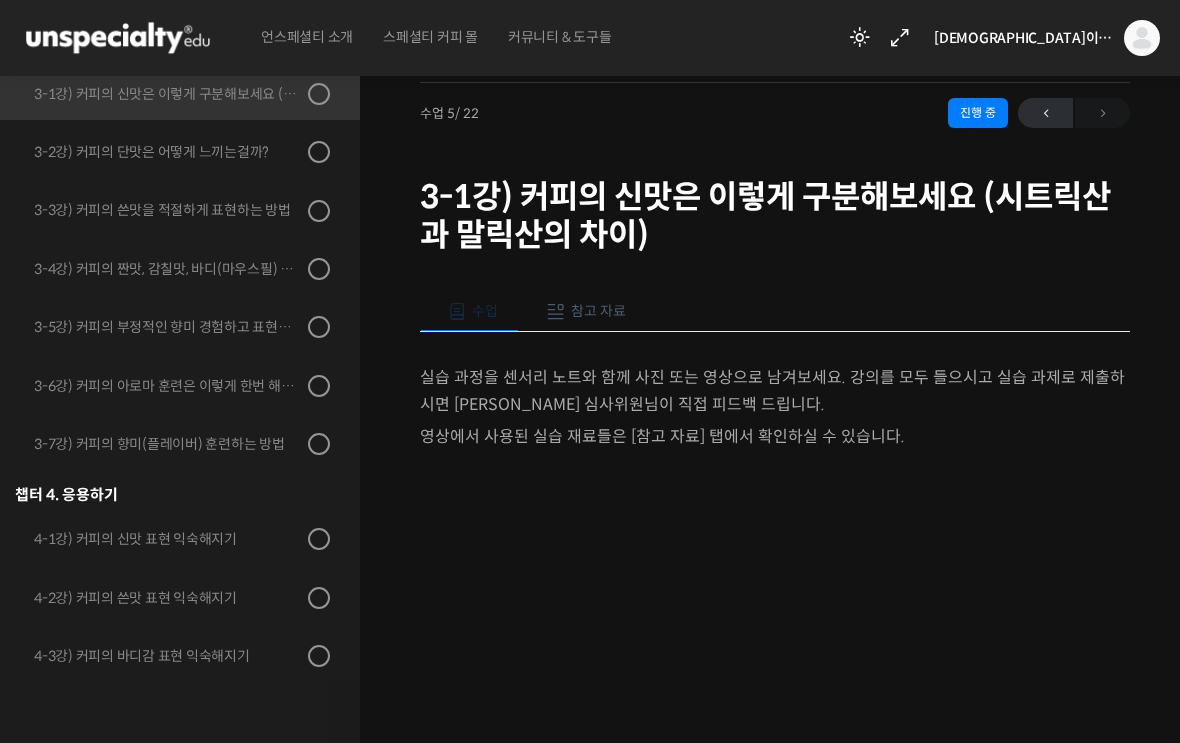 click on "참고 자료" at bounding box center [583, 312] 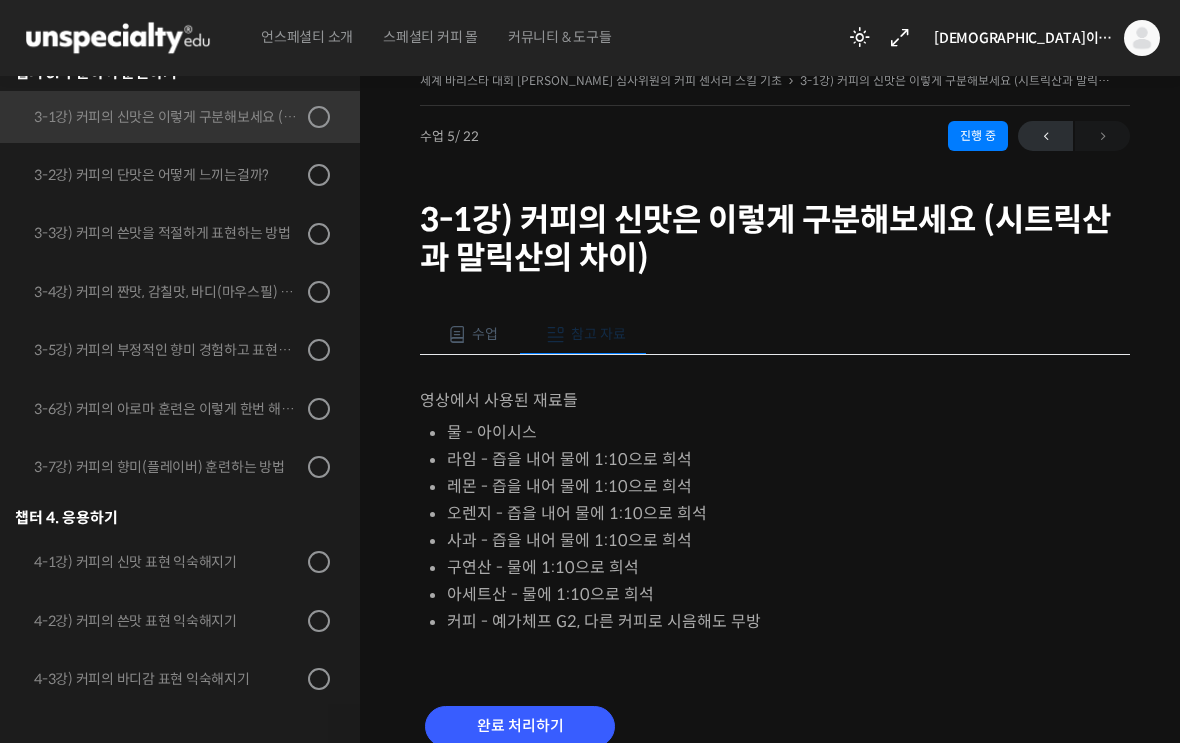 scroll, scrollTop: 0, scrollLeft: 0, axis: both 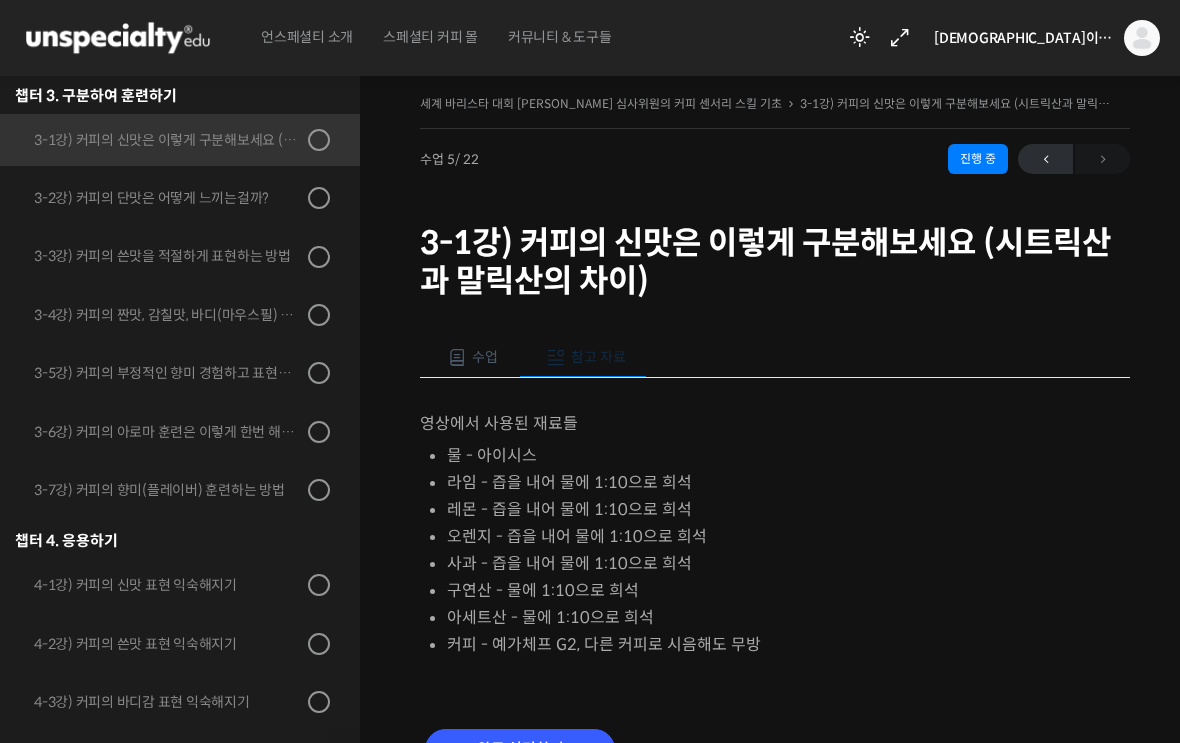 click on "수업" at bounding box center (485, 357) 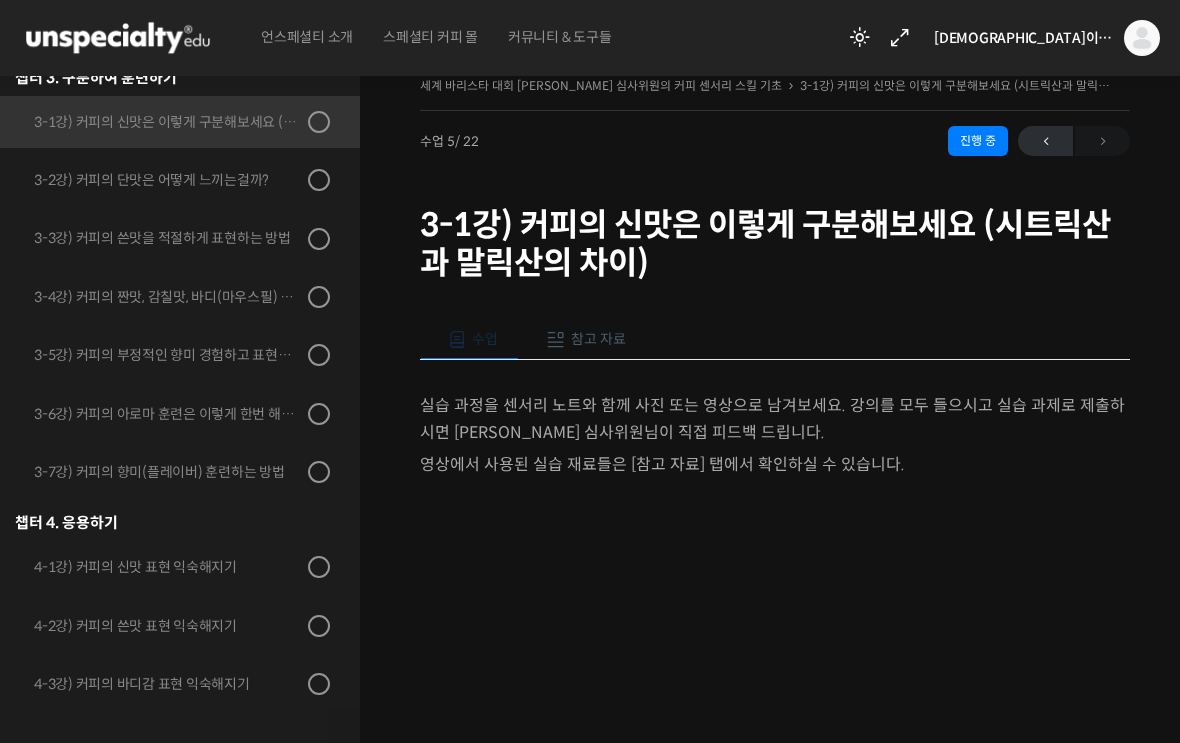 scroll, scrollTop: 0, scrollLeft: 0, axis: both 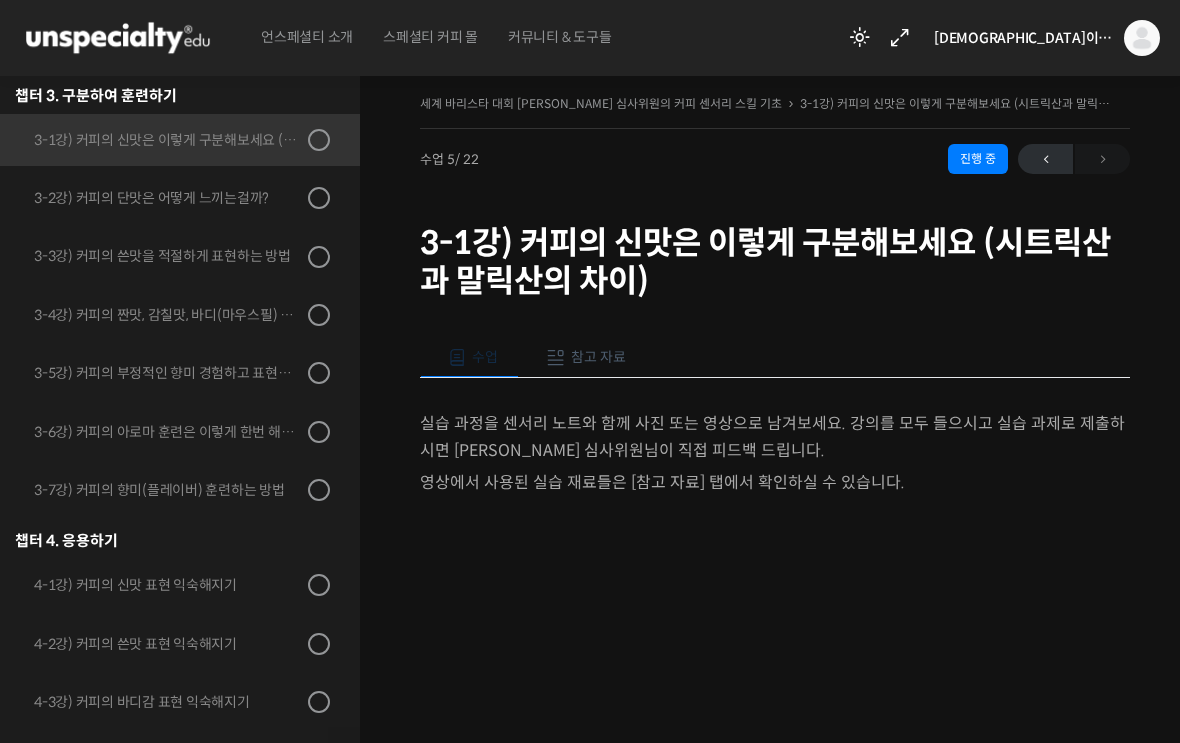 click on "3-2강) 커피의 단맛은 어떻게 느끼는걸까?" at bounding box center (175, 198) 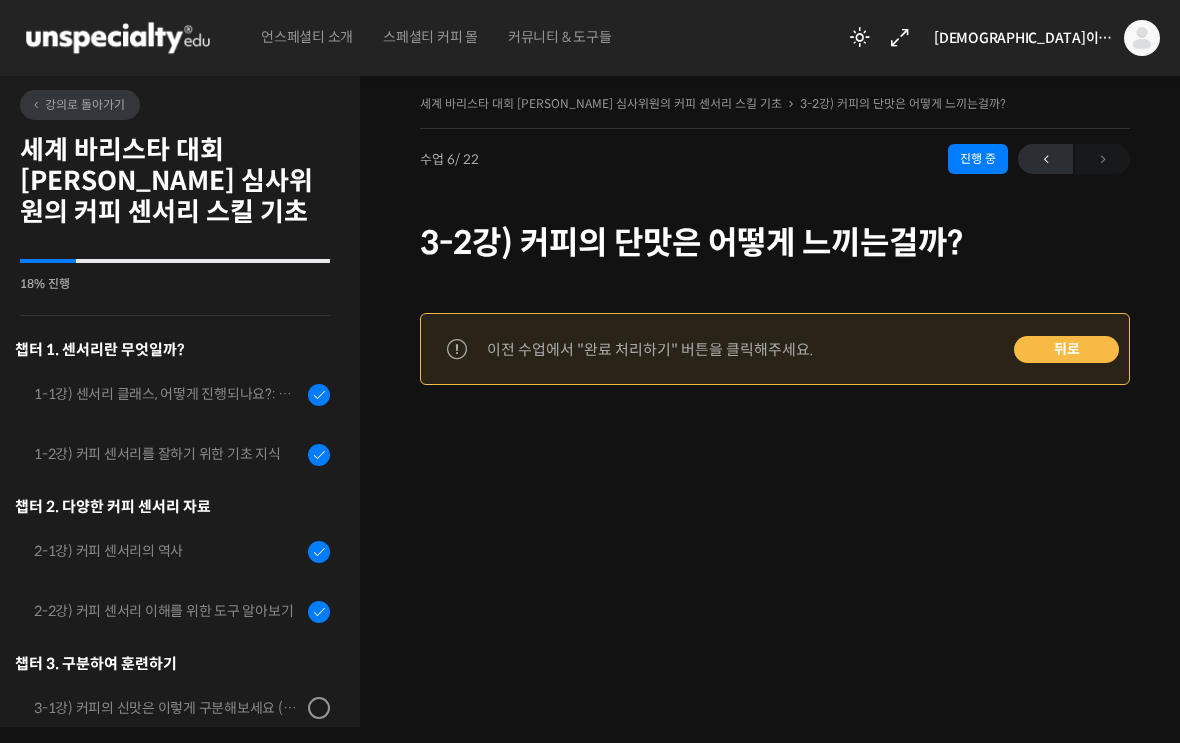 scroll, scrollTop: 0, scrollLeft: 0, axis: both 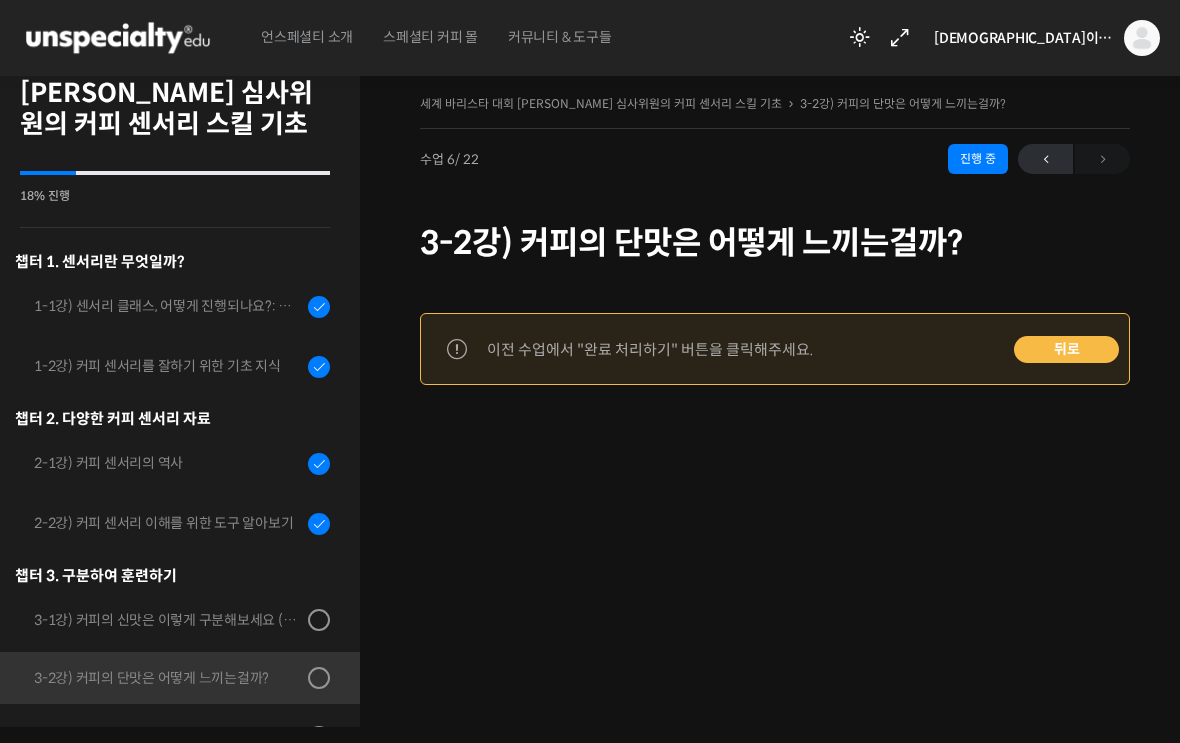 click on "3-3강) 커피의 쓴맛을 적절하게 표현하는 방법" at bounding box center [175, 736] 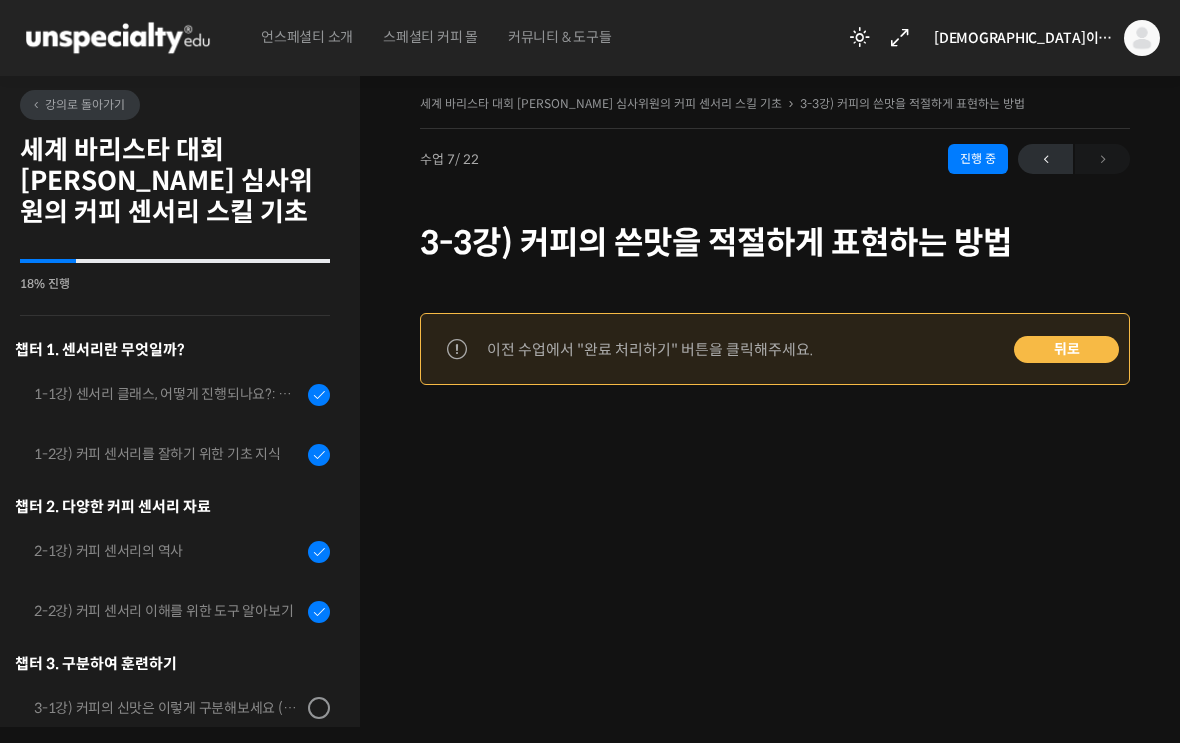 scroll, scrollTop: 0, scrollLeft: 0, axis: both 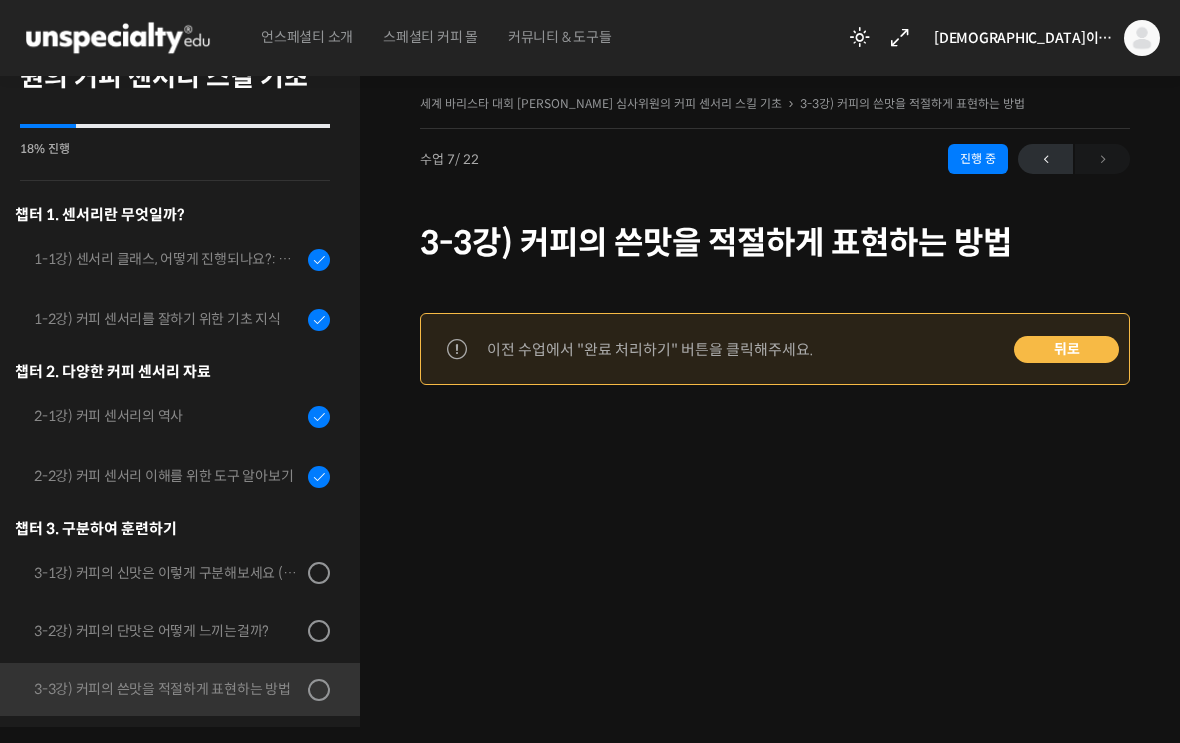 click on "3-1강) 커피의 신맛은 이렇게 구분해보세요 (시트릭산과 말릭산의 차이)" at bounding box center [168, 573] 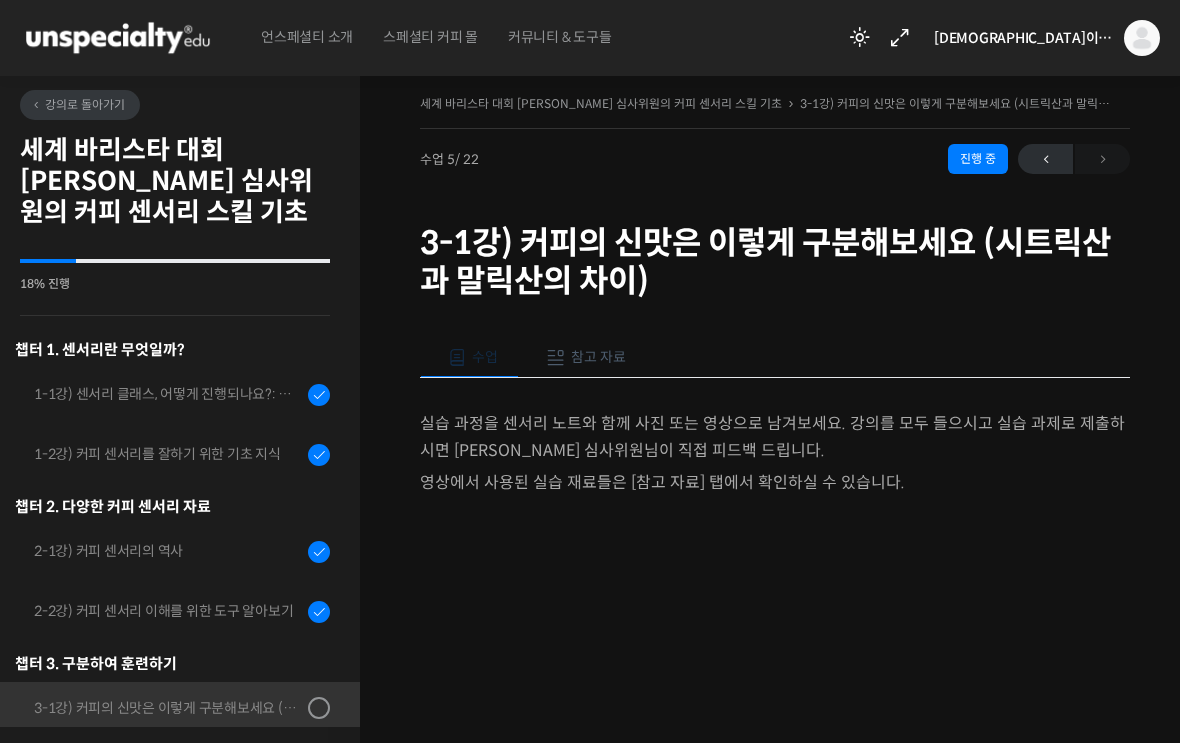 scroll, scrollTop: 0, scrollLeft: 0, axis: both 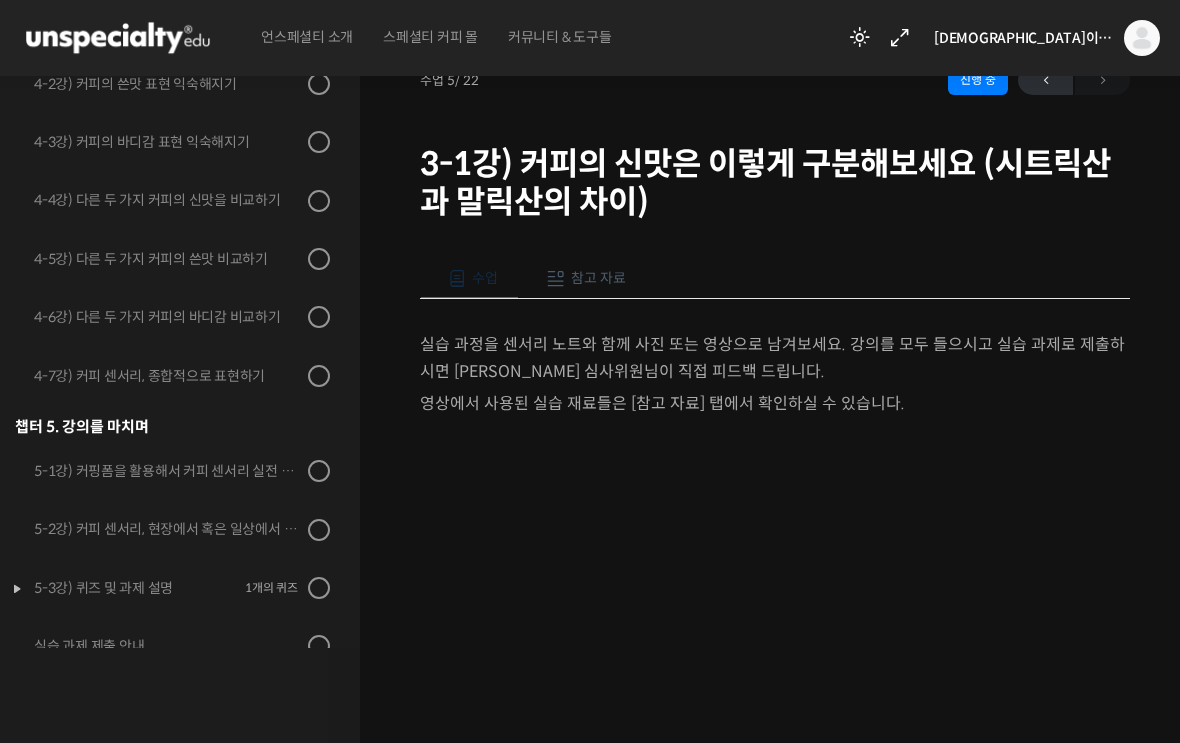 click on "1개의 퀴즈" at bounding box center [271, 587] 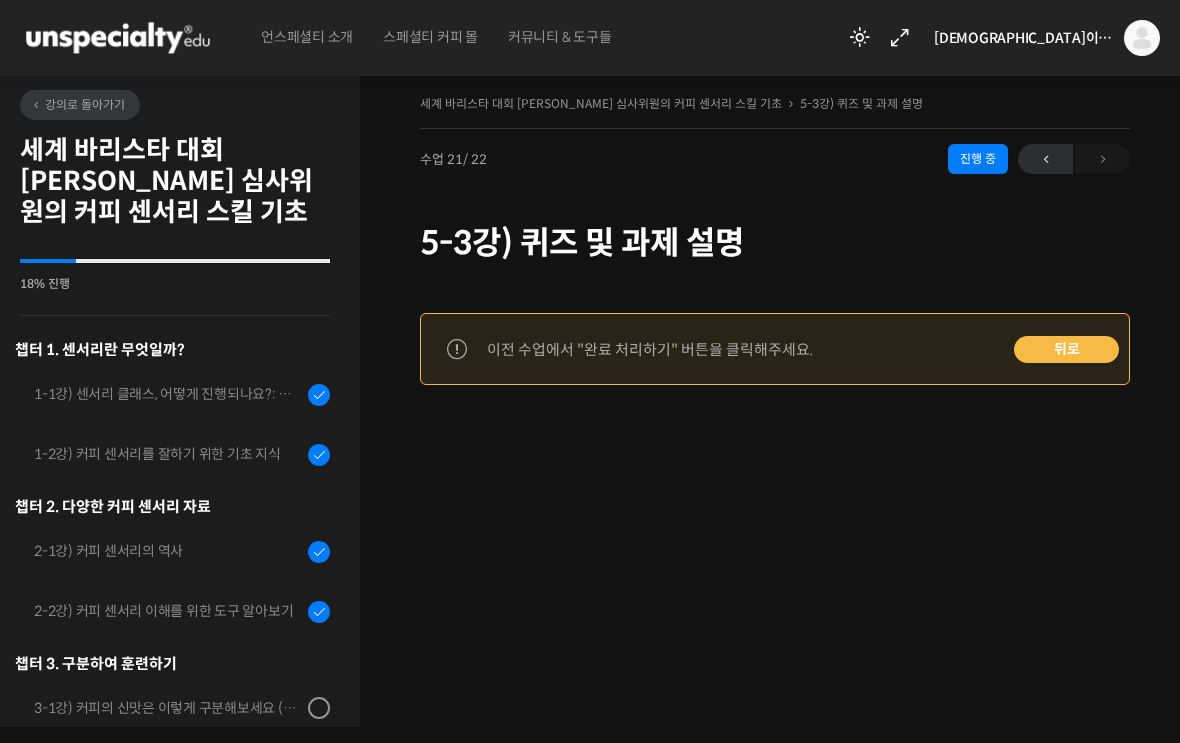 scroll, scrollTop: 0, scrollLeft: 0, axis: both 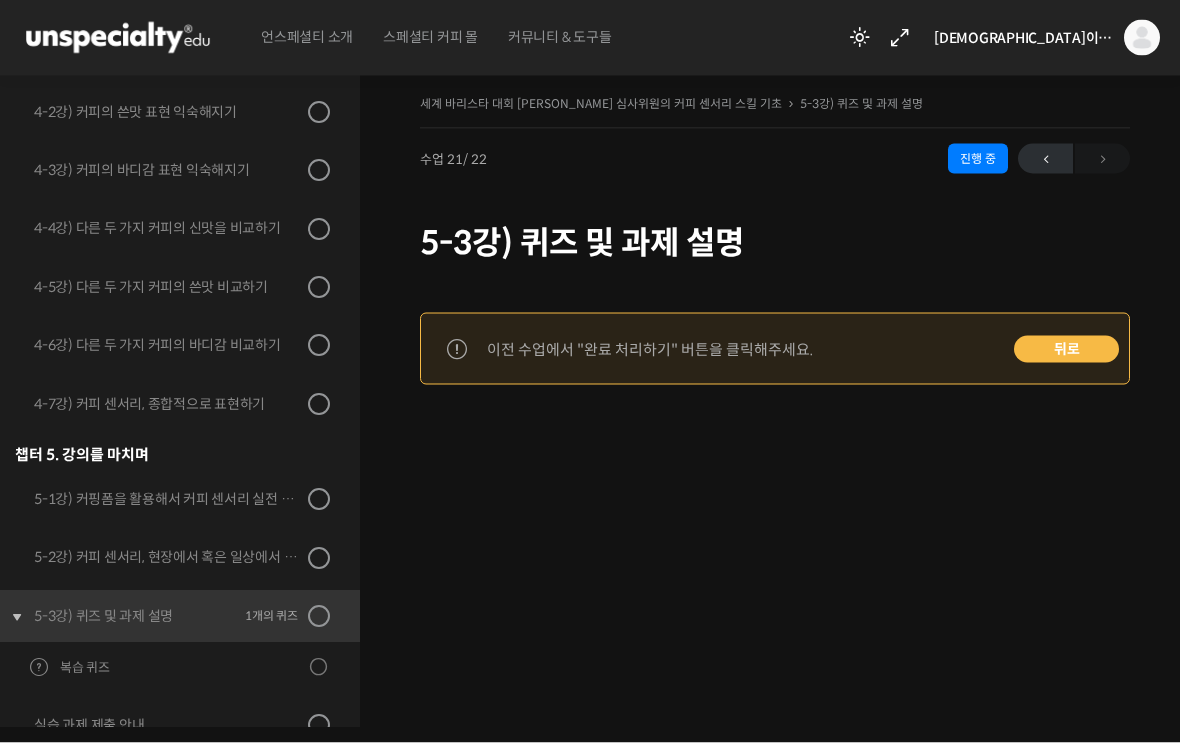 click on "복습 퀴즈" at bounding box center (178, 669) 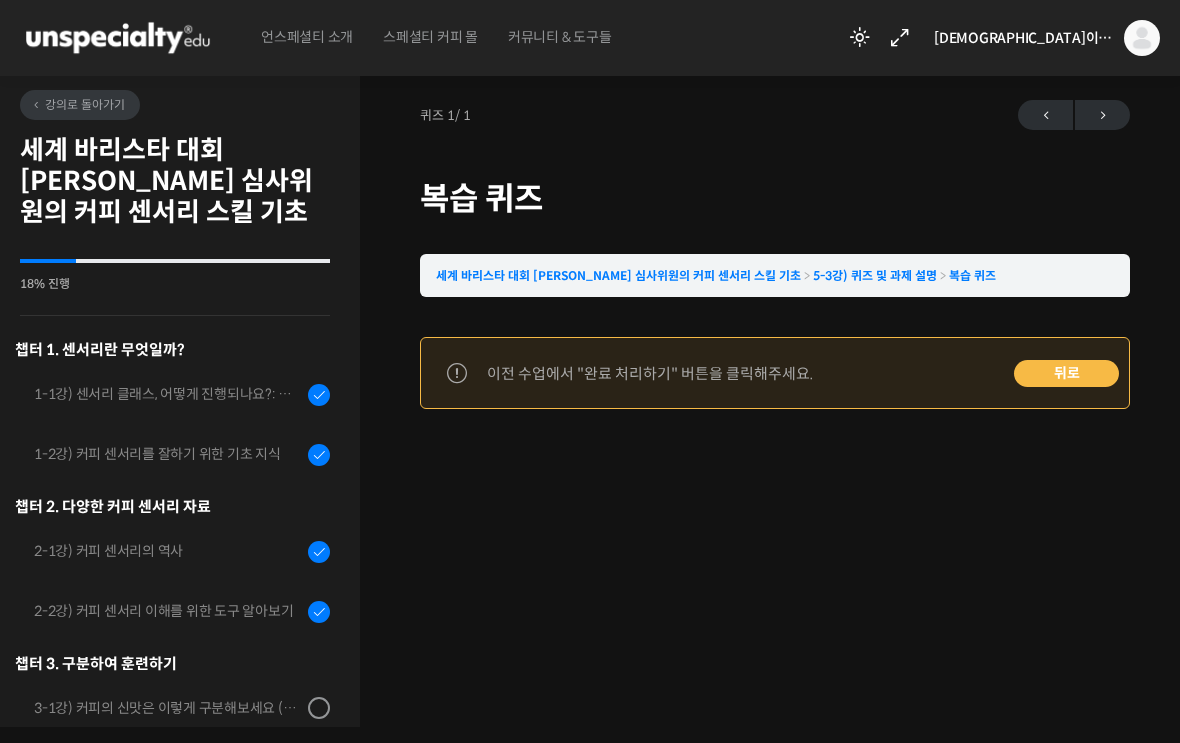 scroll, scrollTop: 0, scrollLeft: 0, axis: both 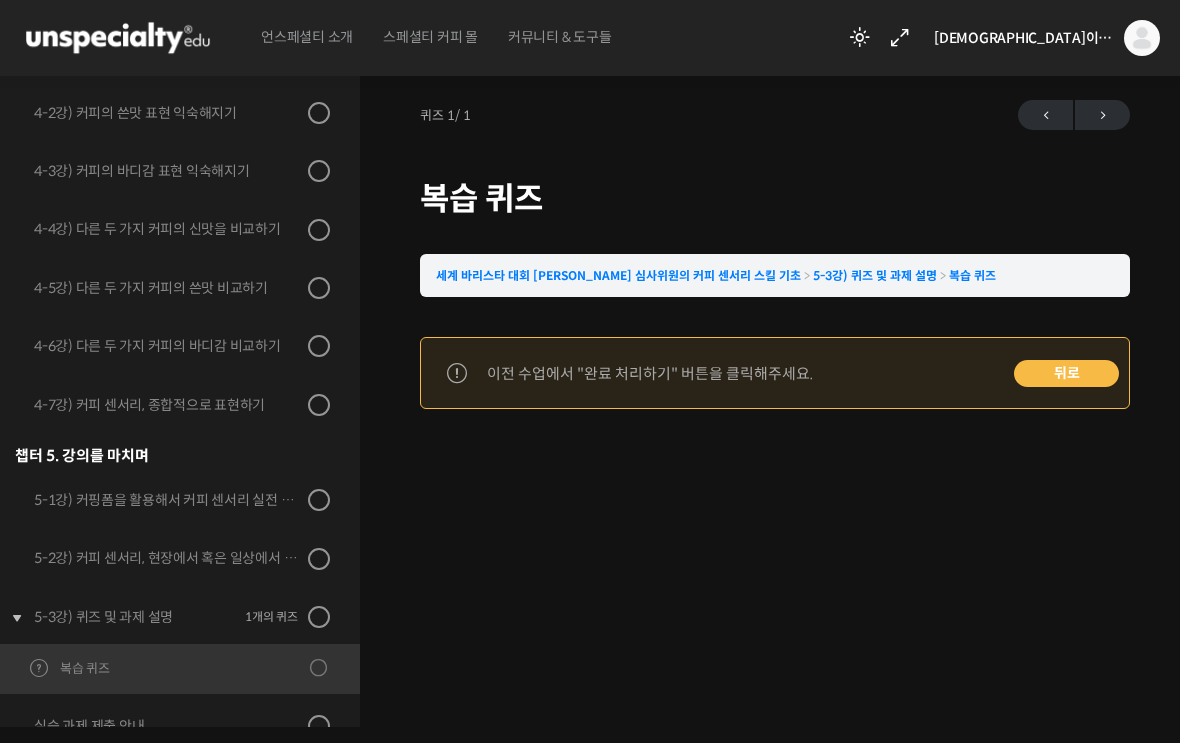 click on "실습 과제 제출 안내" at bounding box center (168, 726) 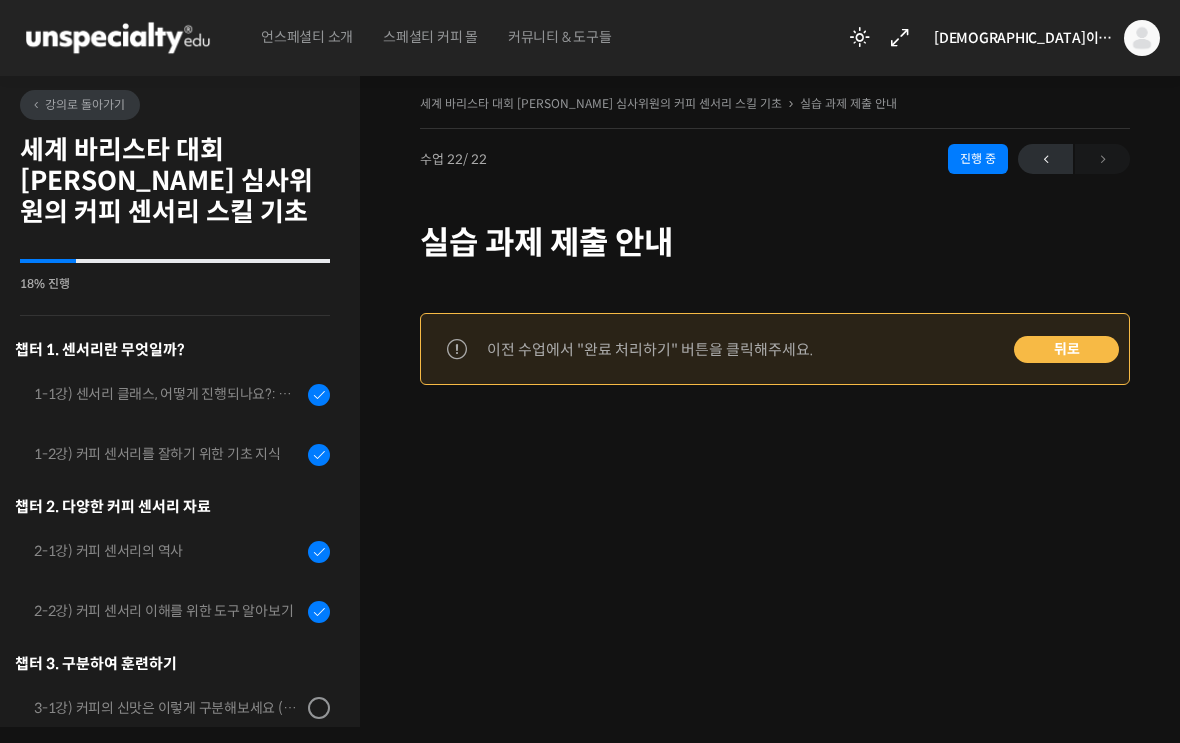 scroll, scrollTop: 0, scrollLeft: 0, axis: both 